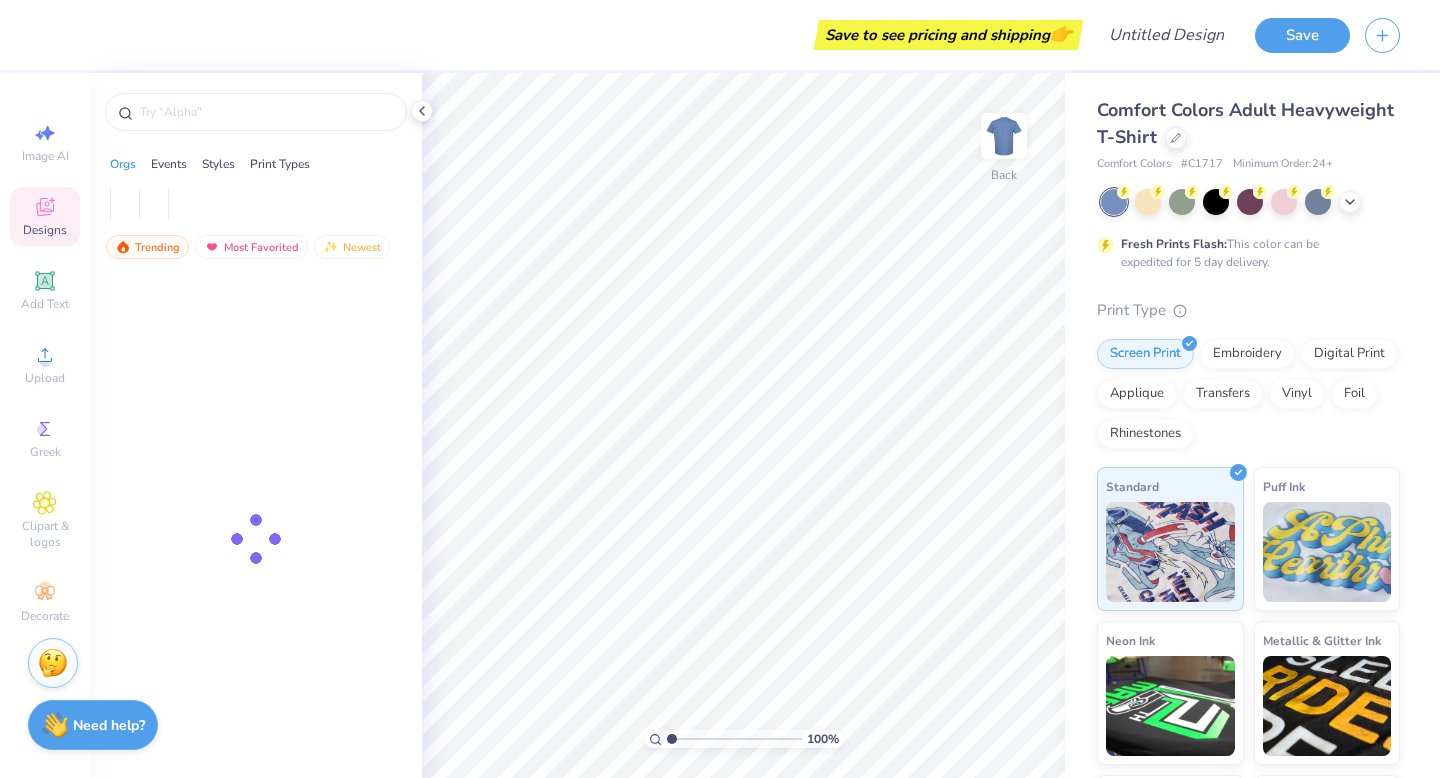 scroll, scrollTop: 0, scrollLeft: 0, axis: both 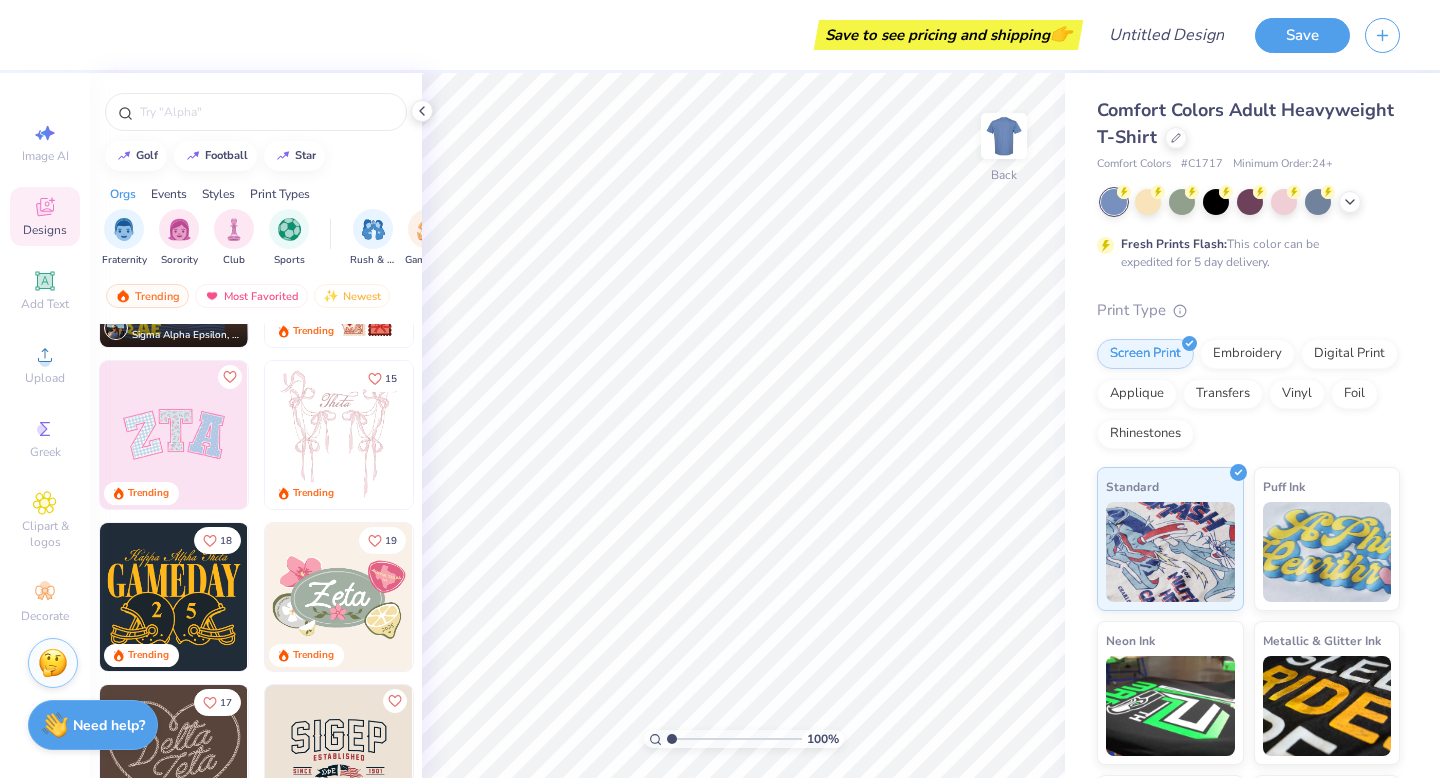 click at bounding box center [174, 435] 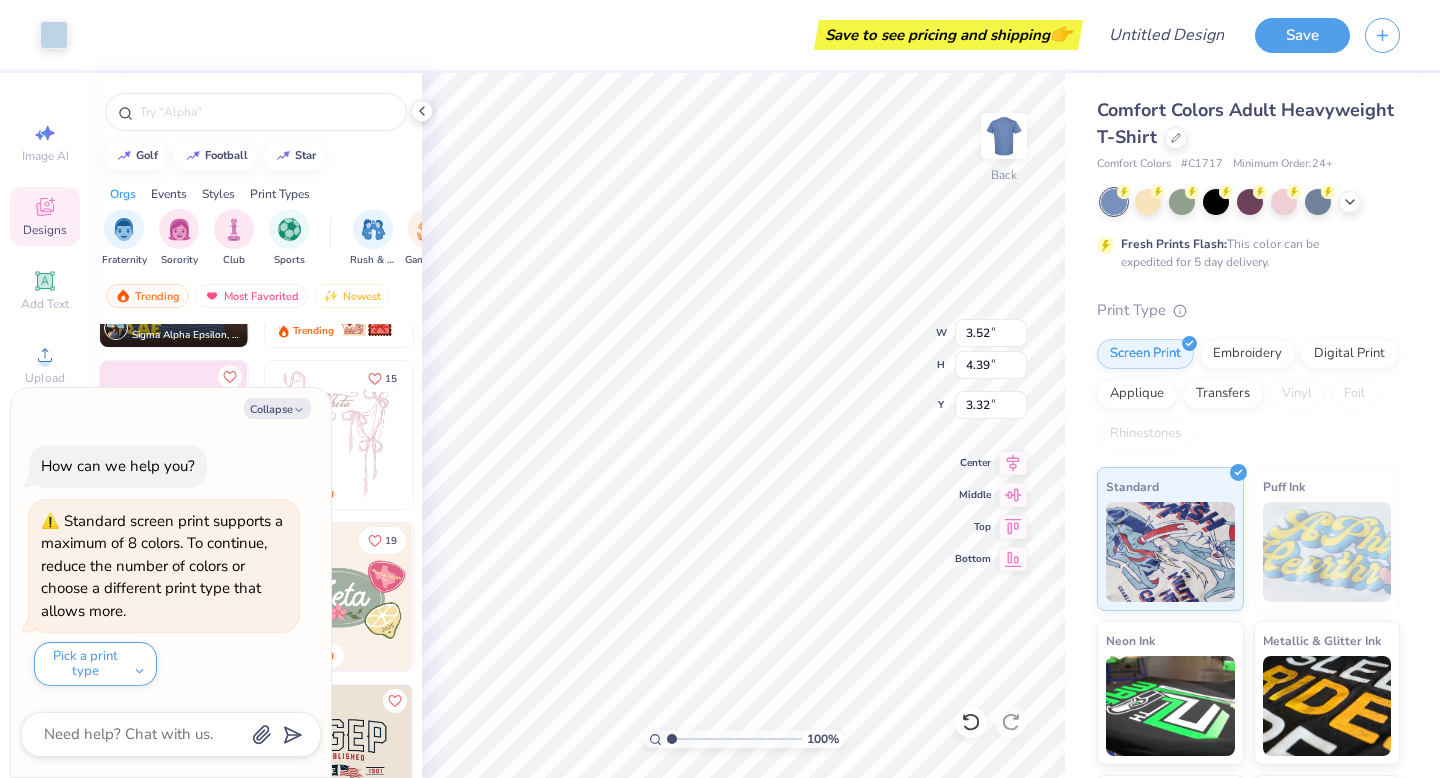 type on "x" 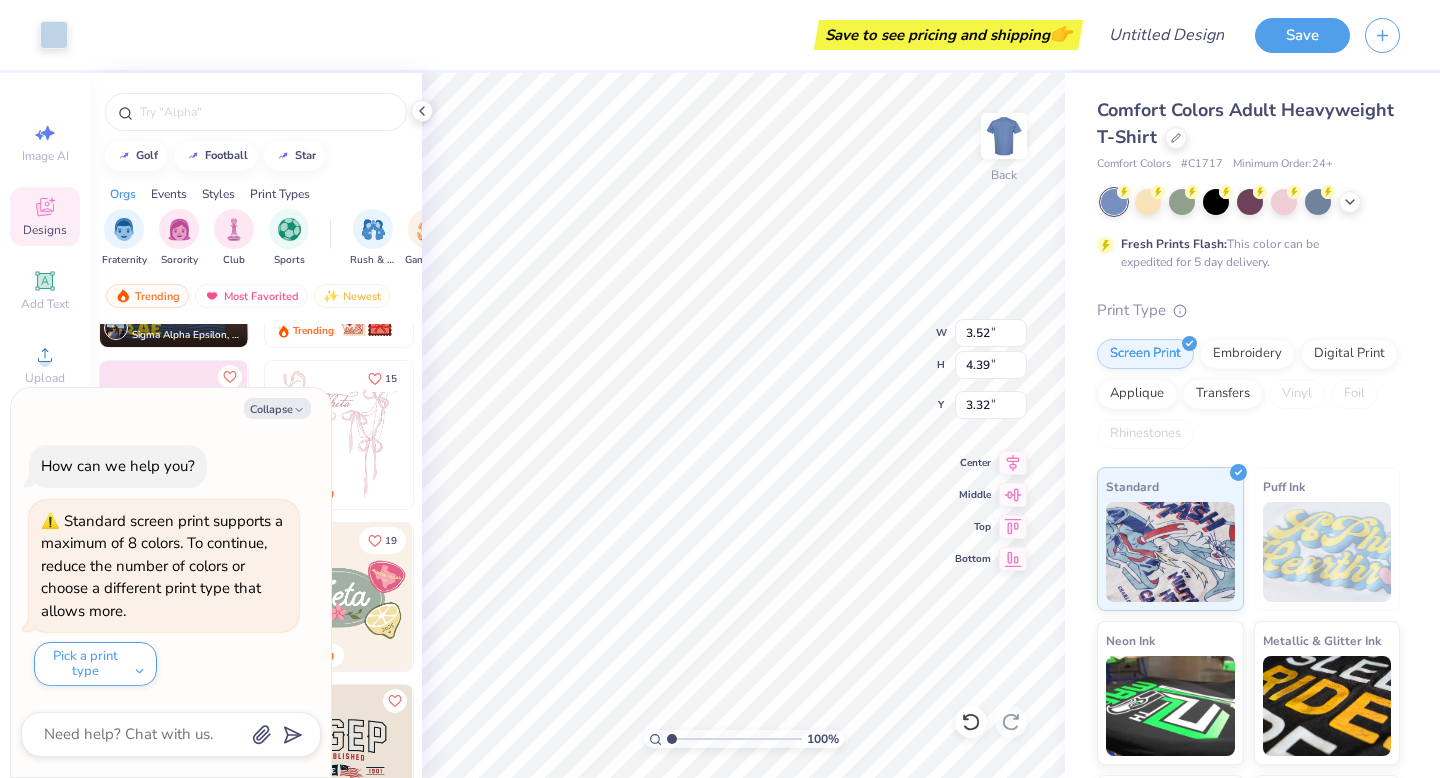type on "7.86" 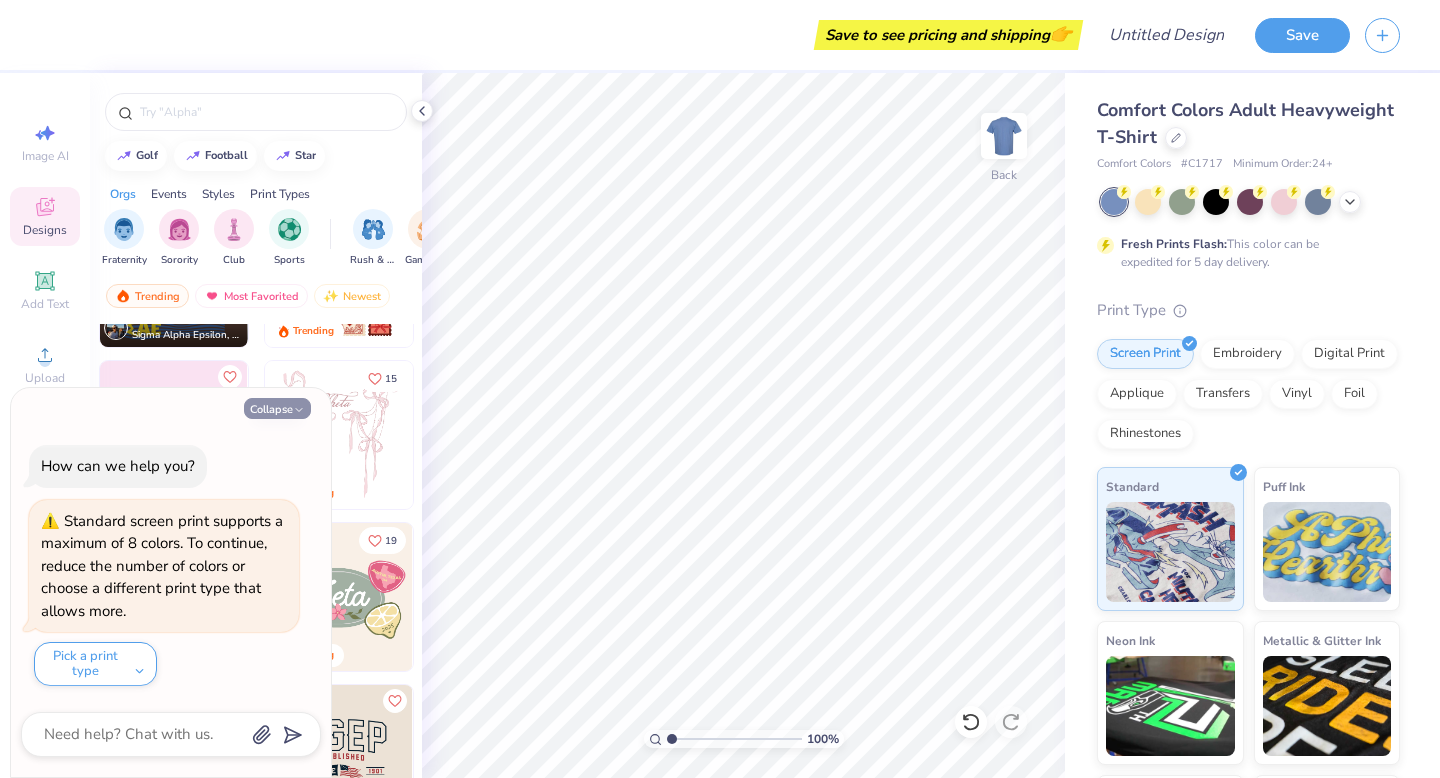 click 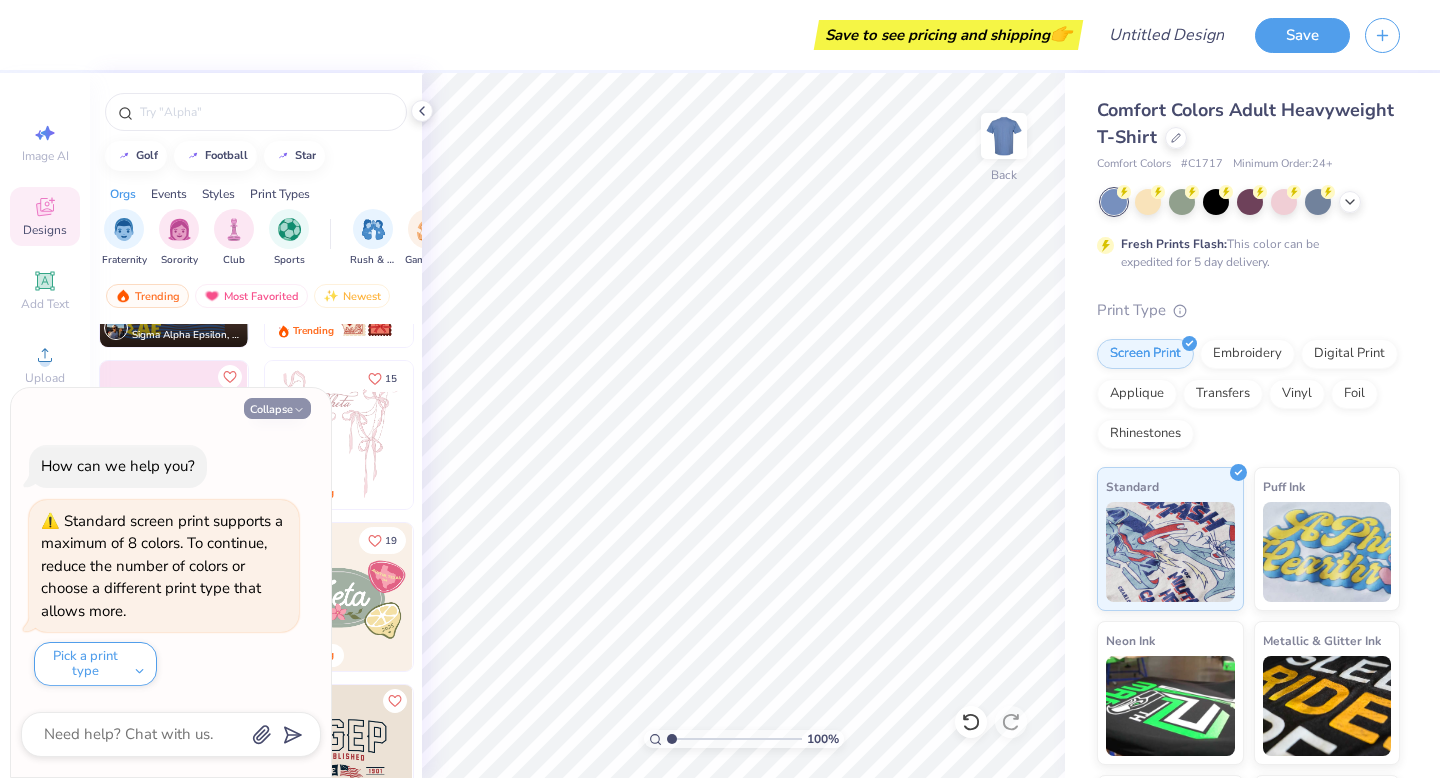 type on "x" 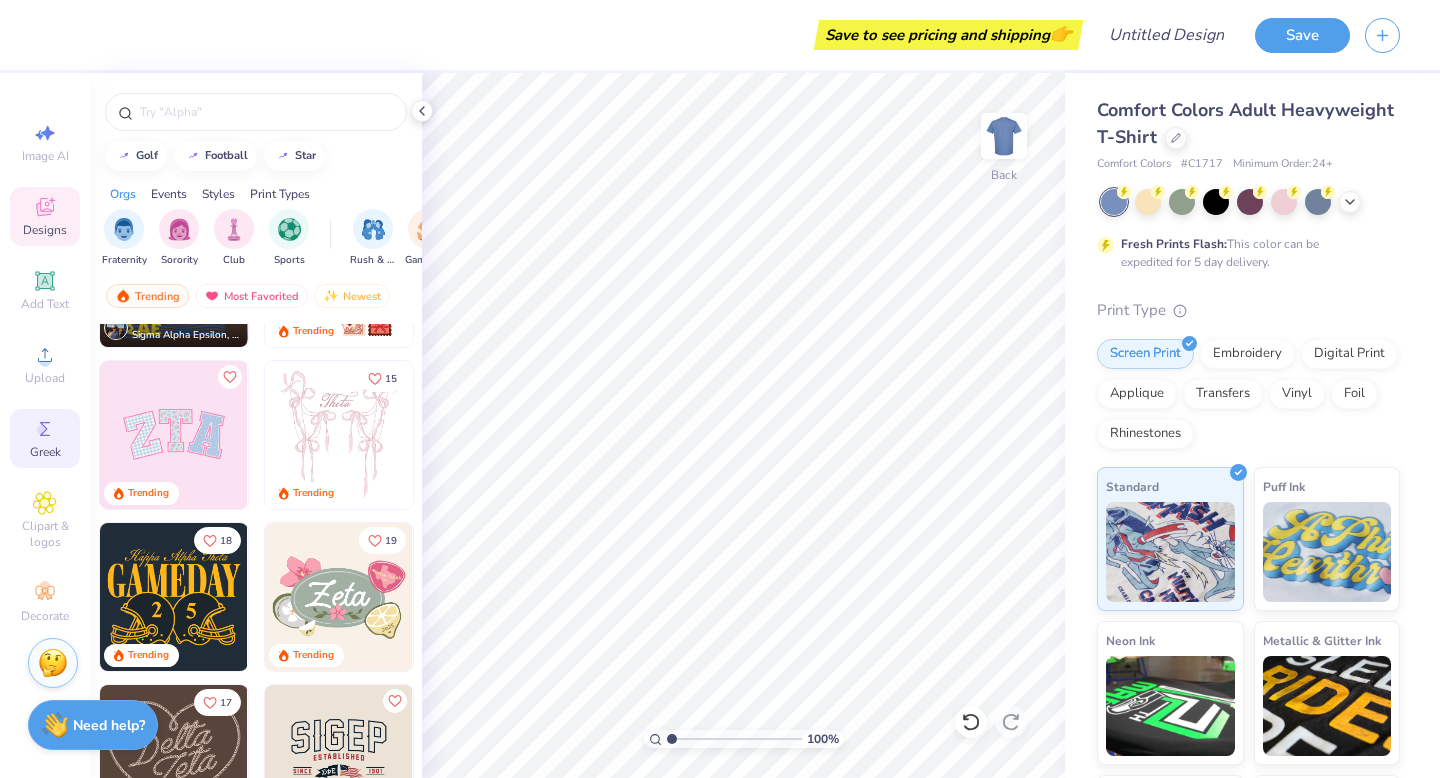 click 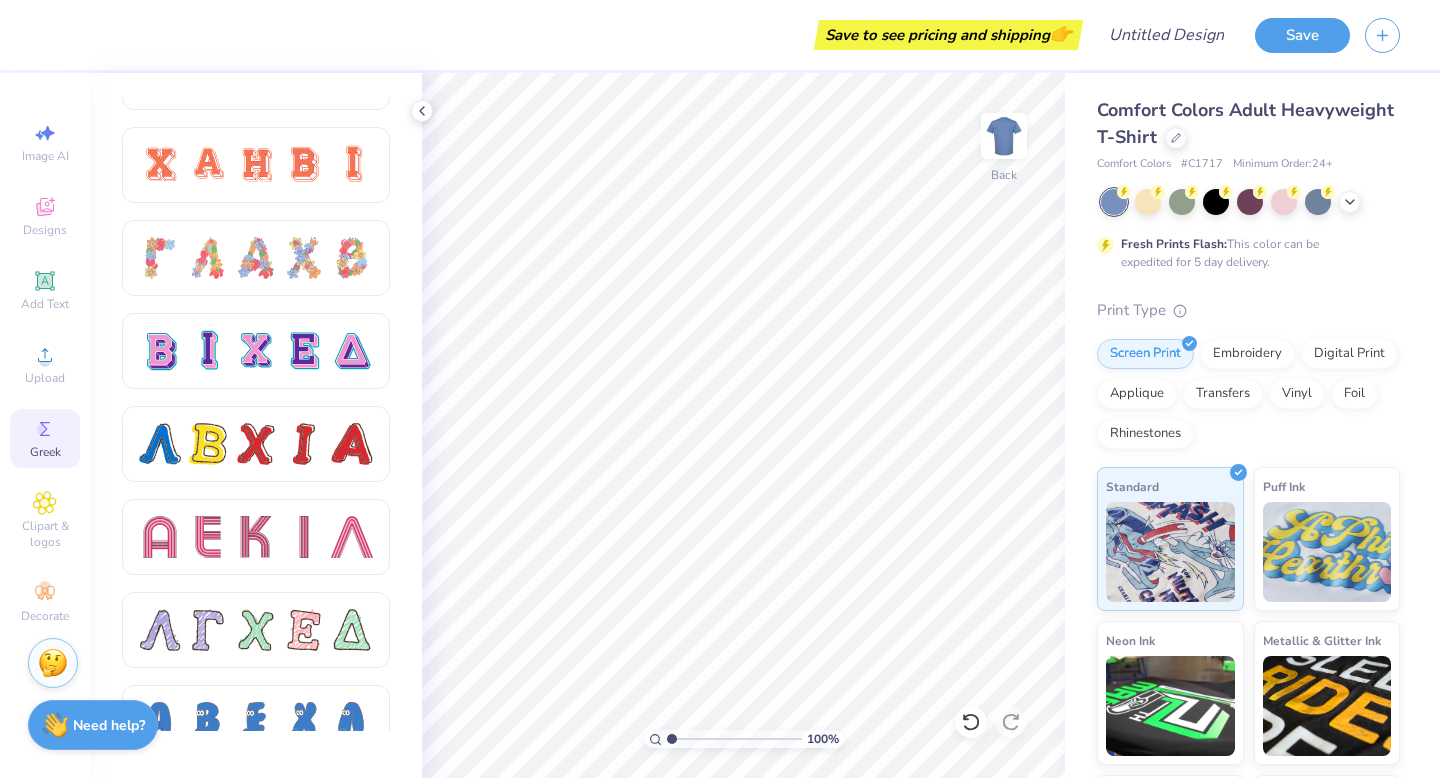 scroll, scrollTop: 1466, scrollLeft: 0, axis: vertical 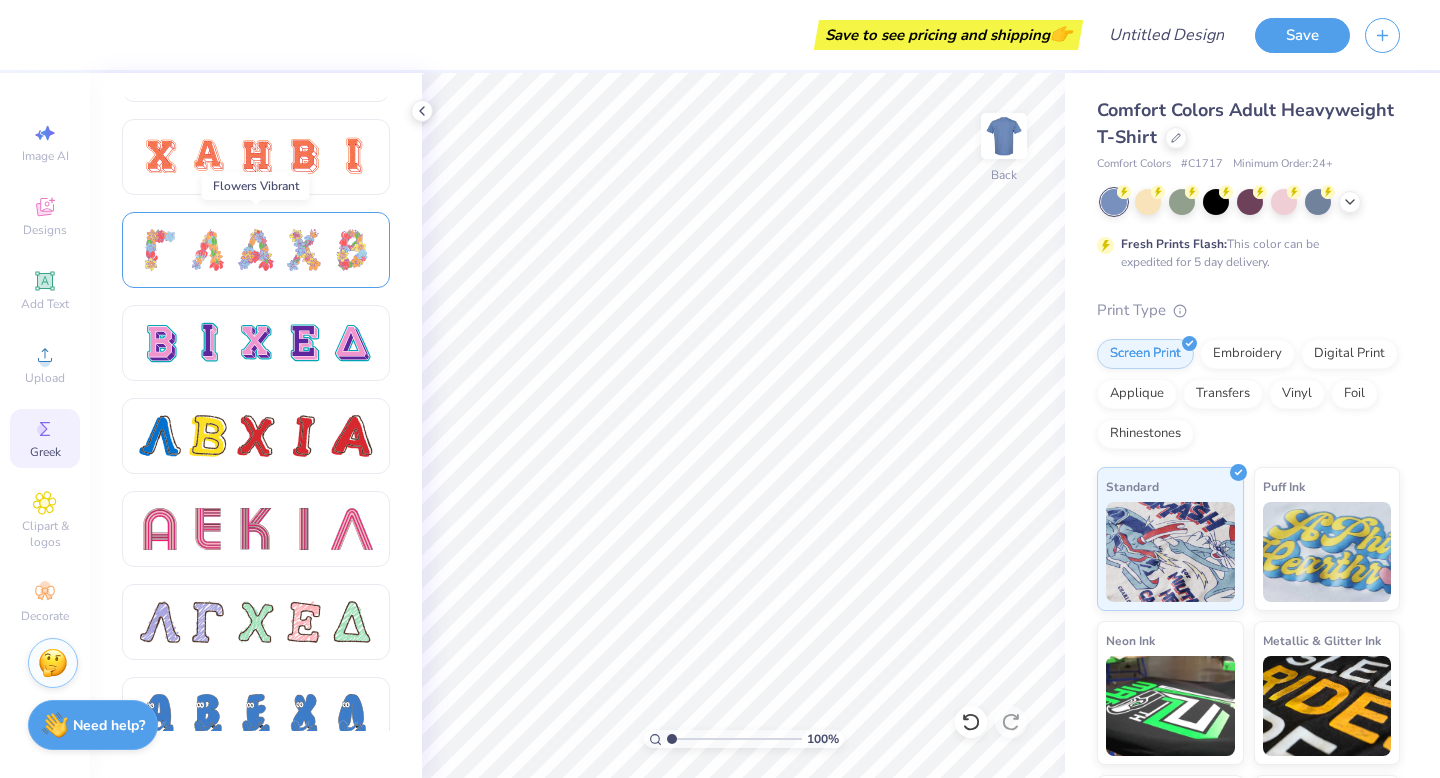 click at bounding box center [160, 250] 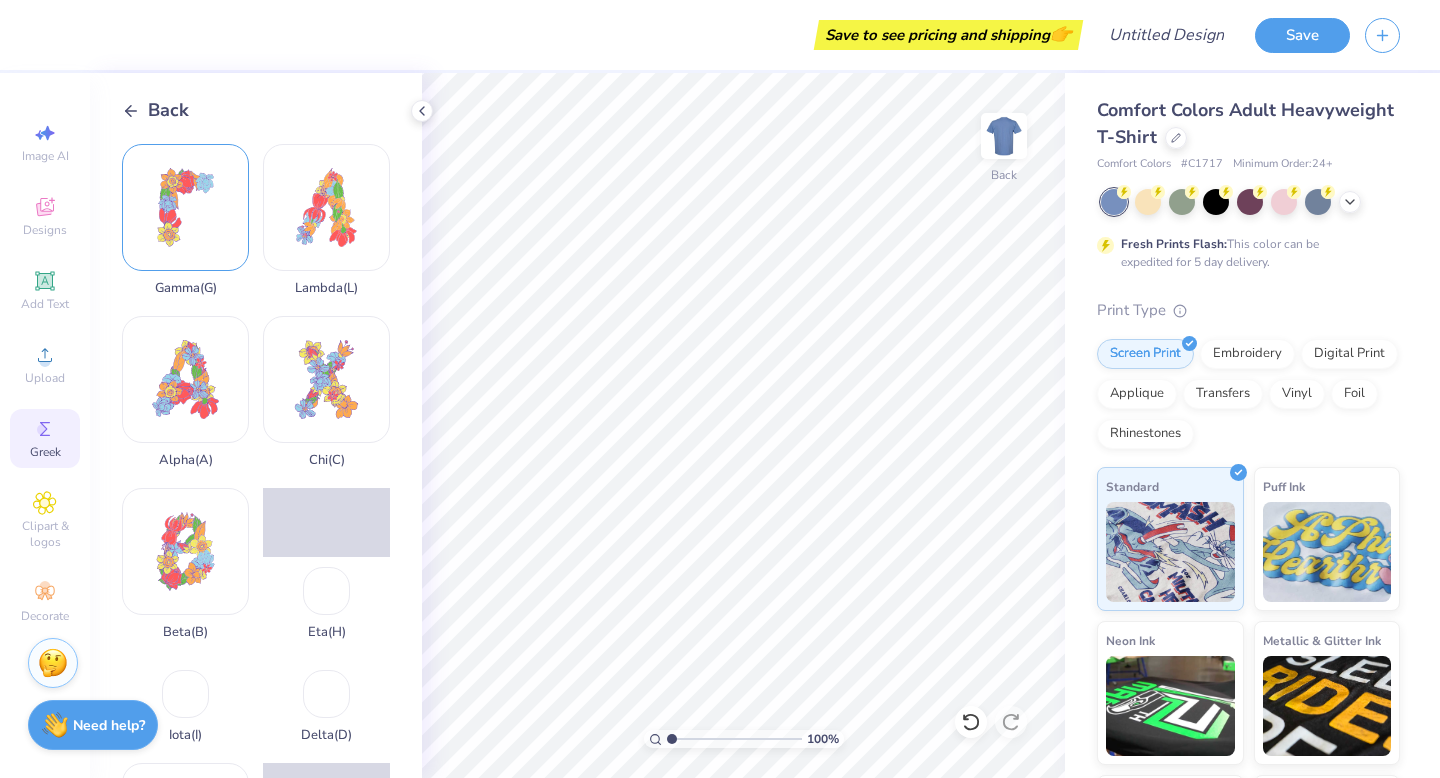 click on "Gamma  ( G )" at bounding box center (185, 220) 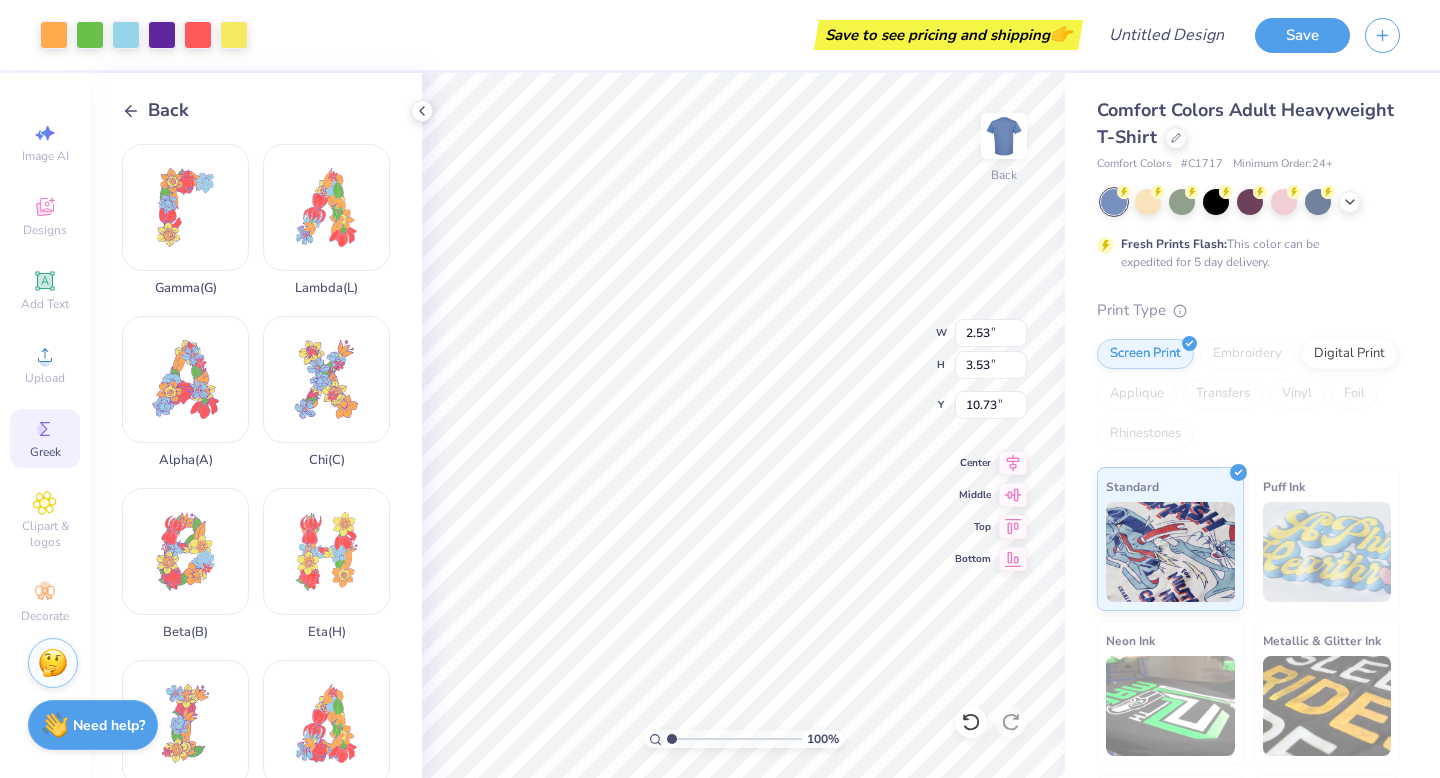 type on "6.07" 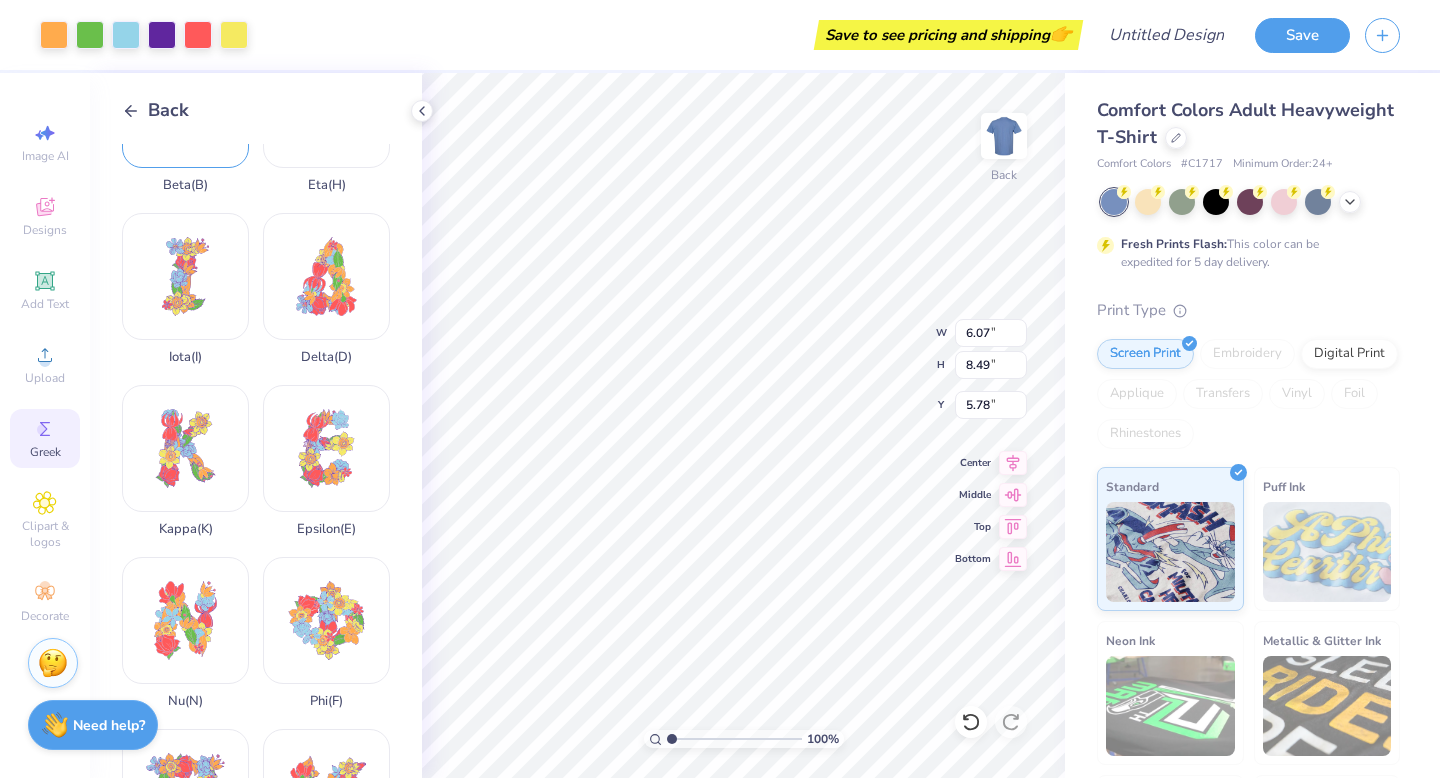 scroll, scrollTop: 448, scrollLeft: 0, axis: vertical 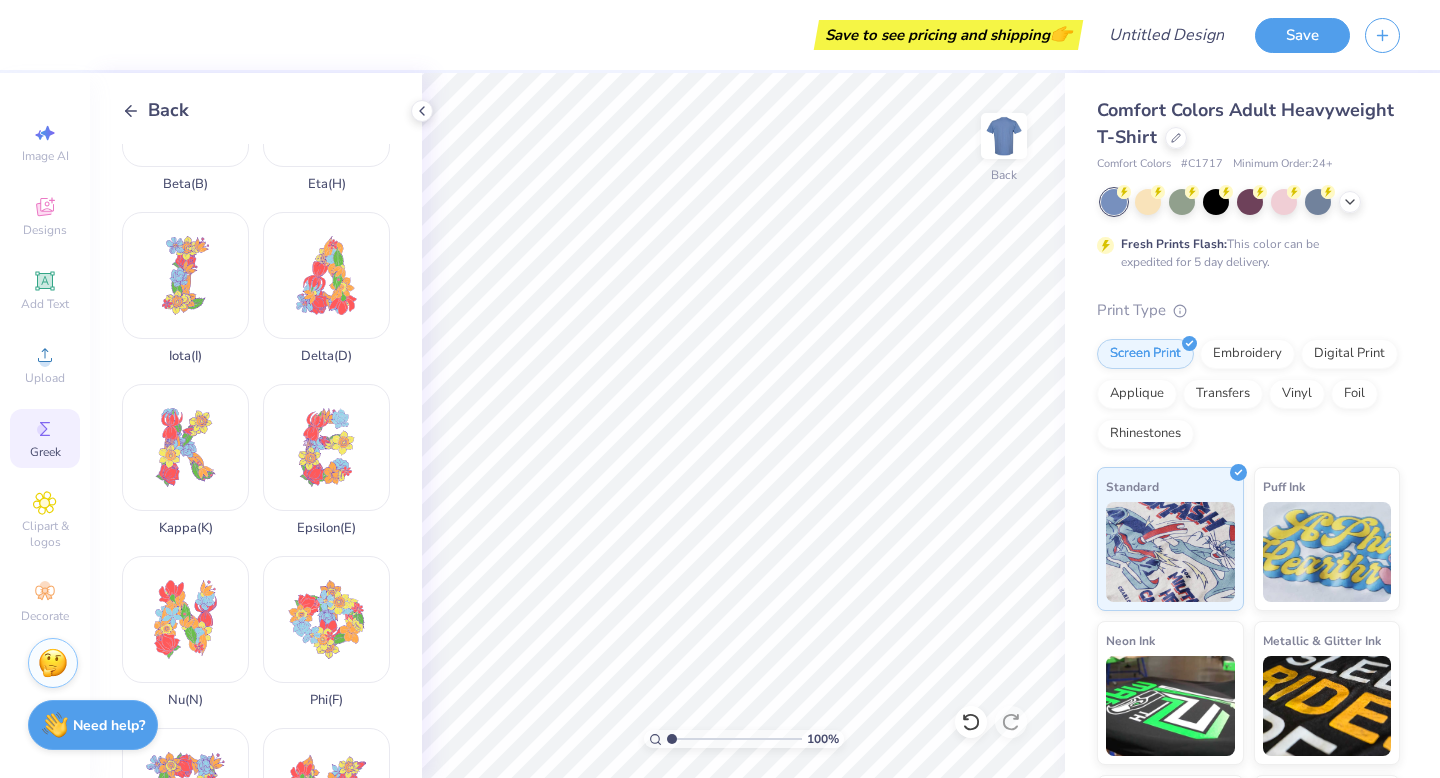 click on "Back" at bounding box center (155, 110) 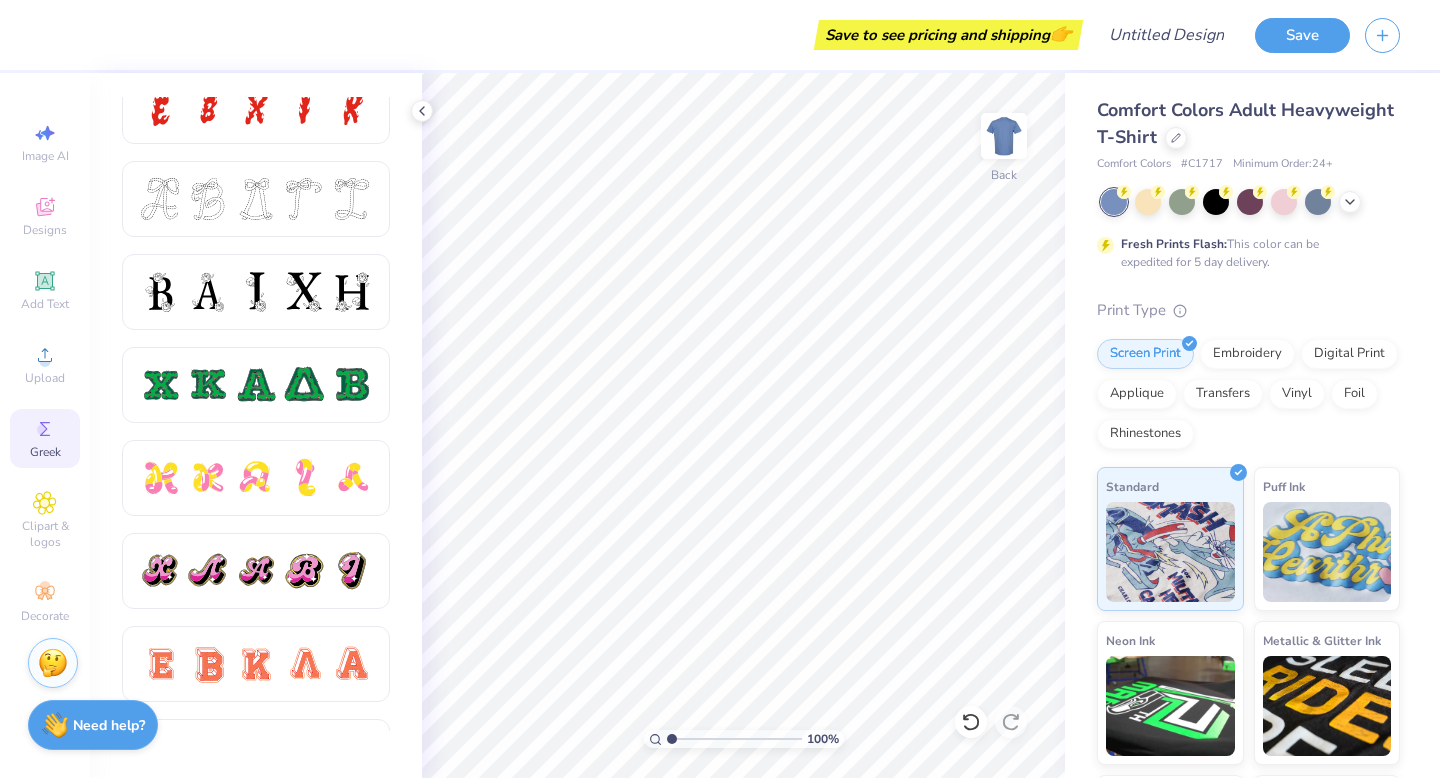 scroll, scrollTop: 795, scrollLeft: 0, axis: vertical 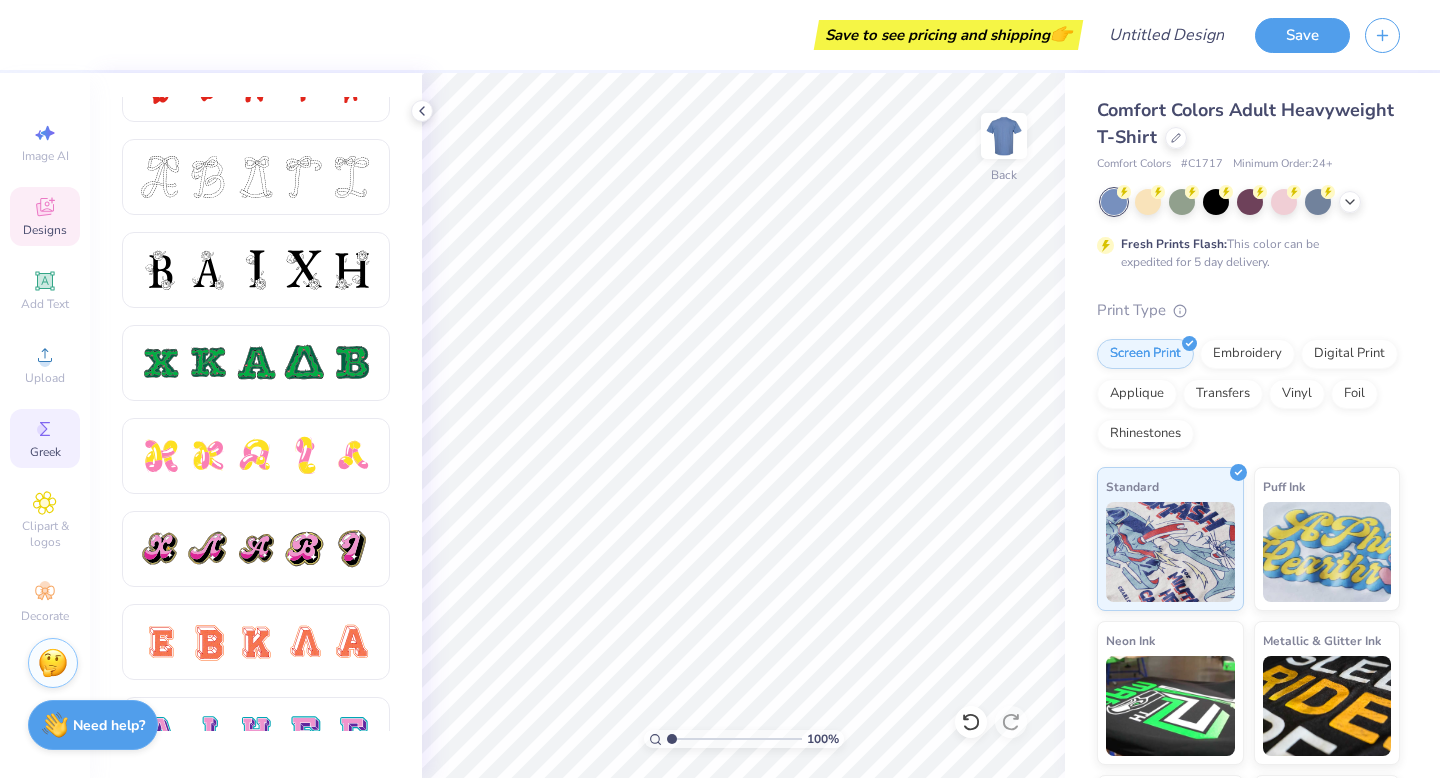 click on "Designs" at bounding box center (45, 216) 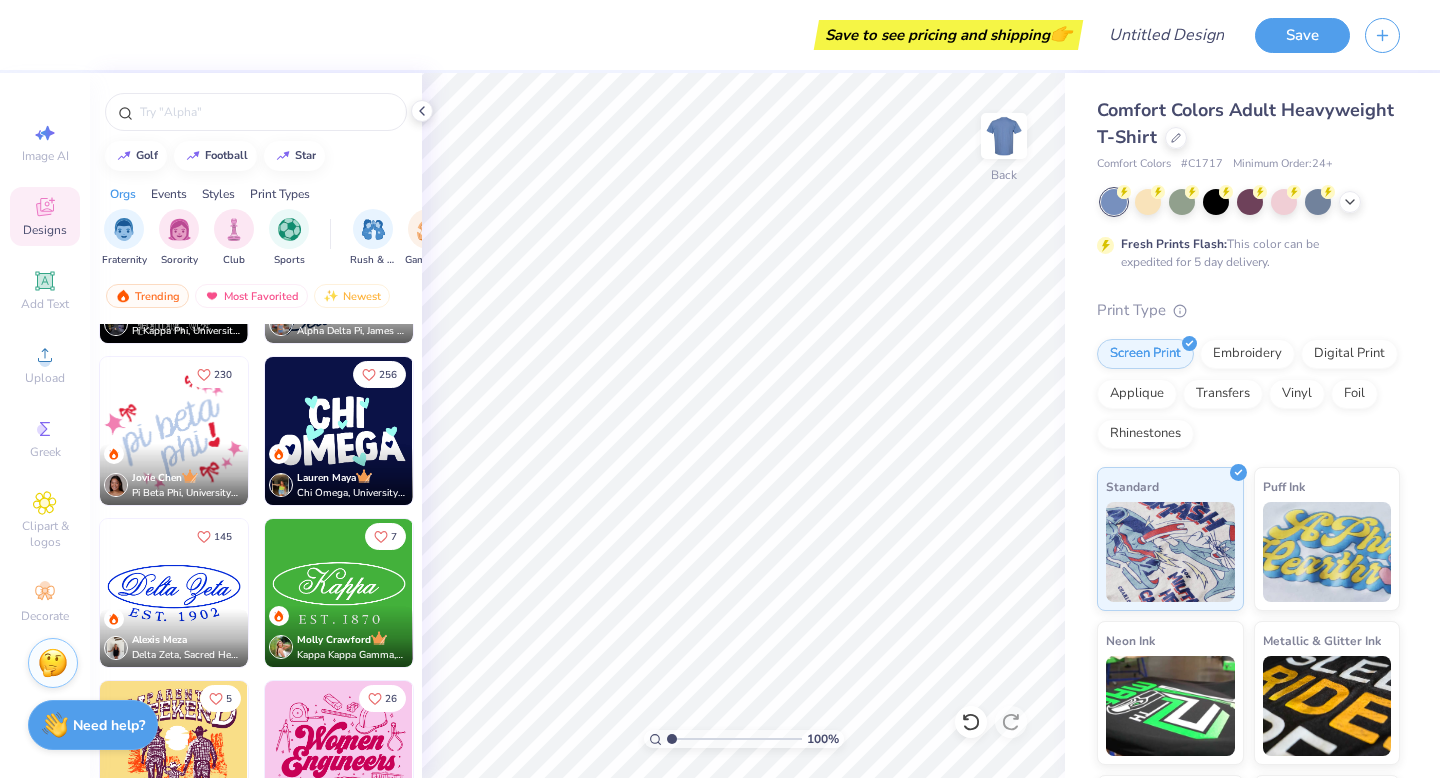 scroll, scrollTop: 4630, scrollLeft: 0, axis: vertical 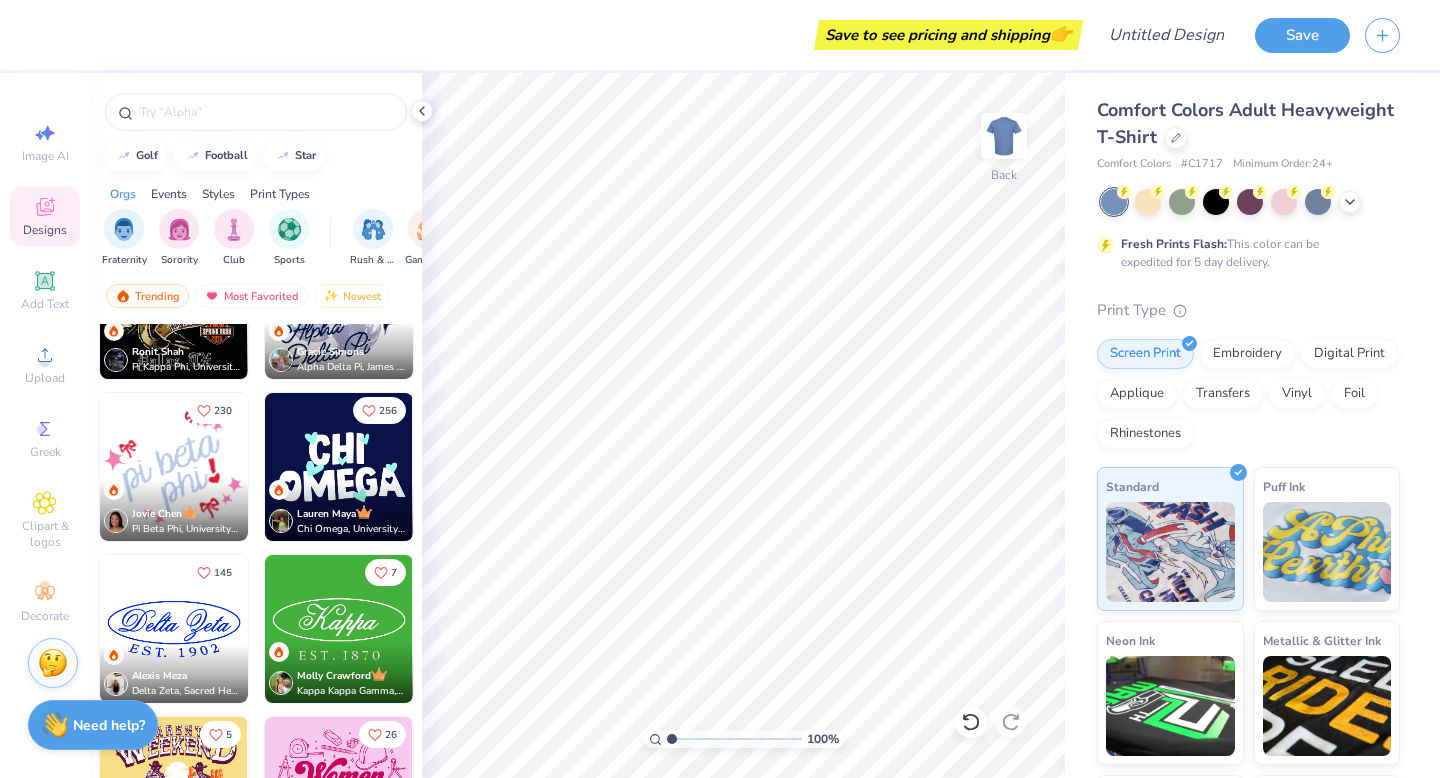 click at bounding box center (174, 467) 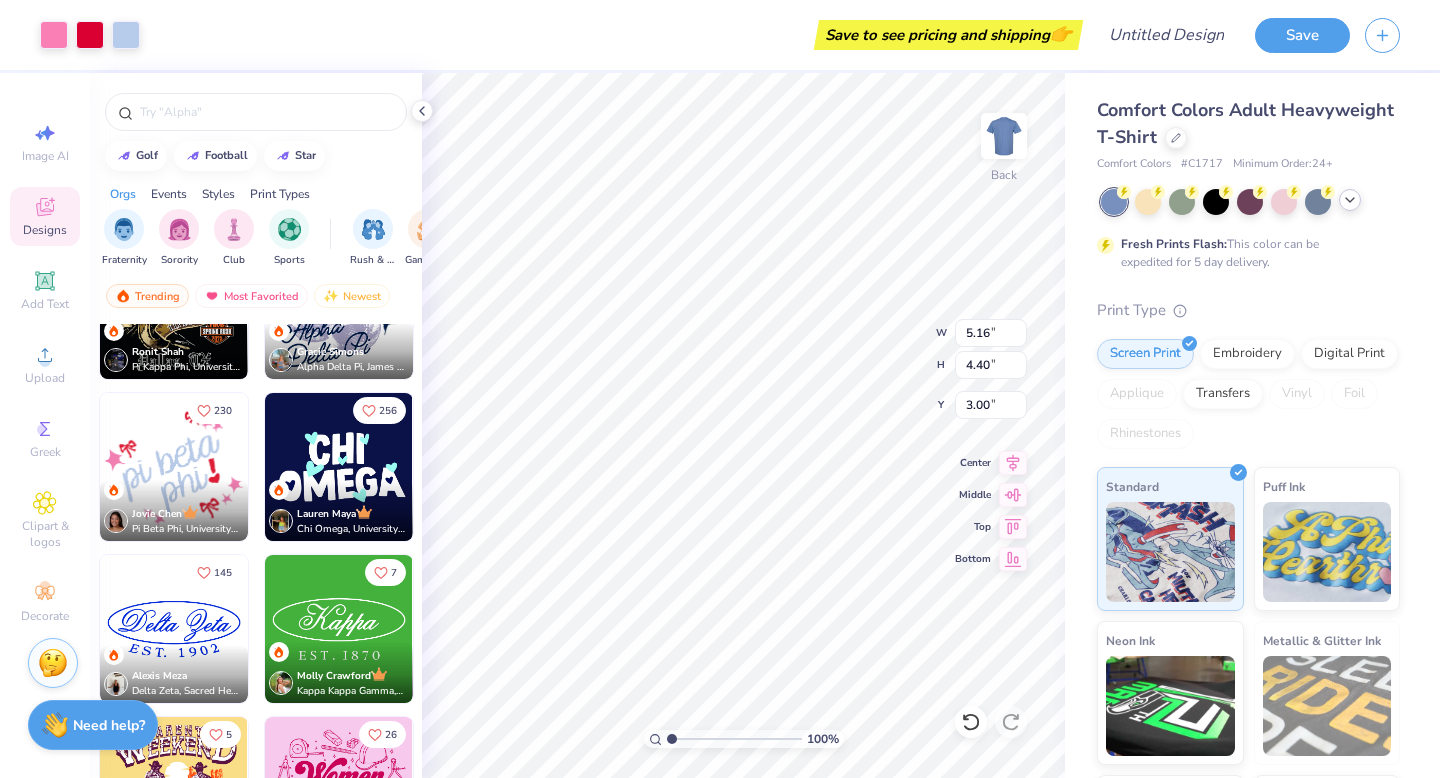 click at bounding box center (1350, 200) 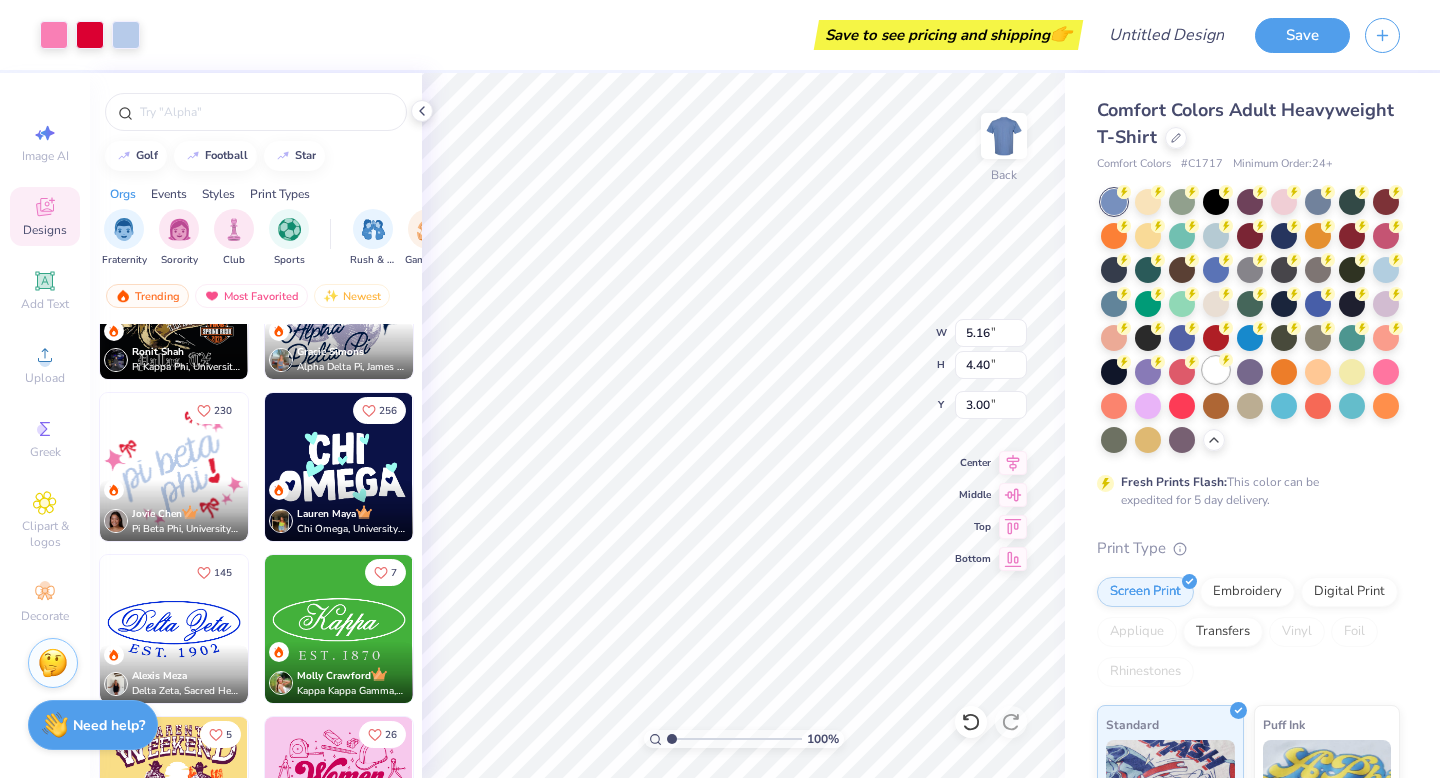 click at bounding box center (1216, 370) 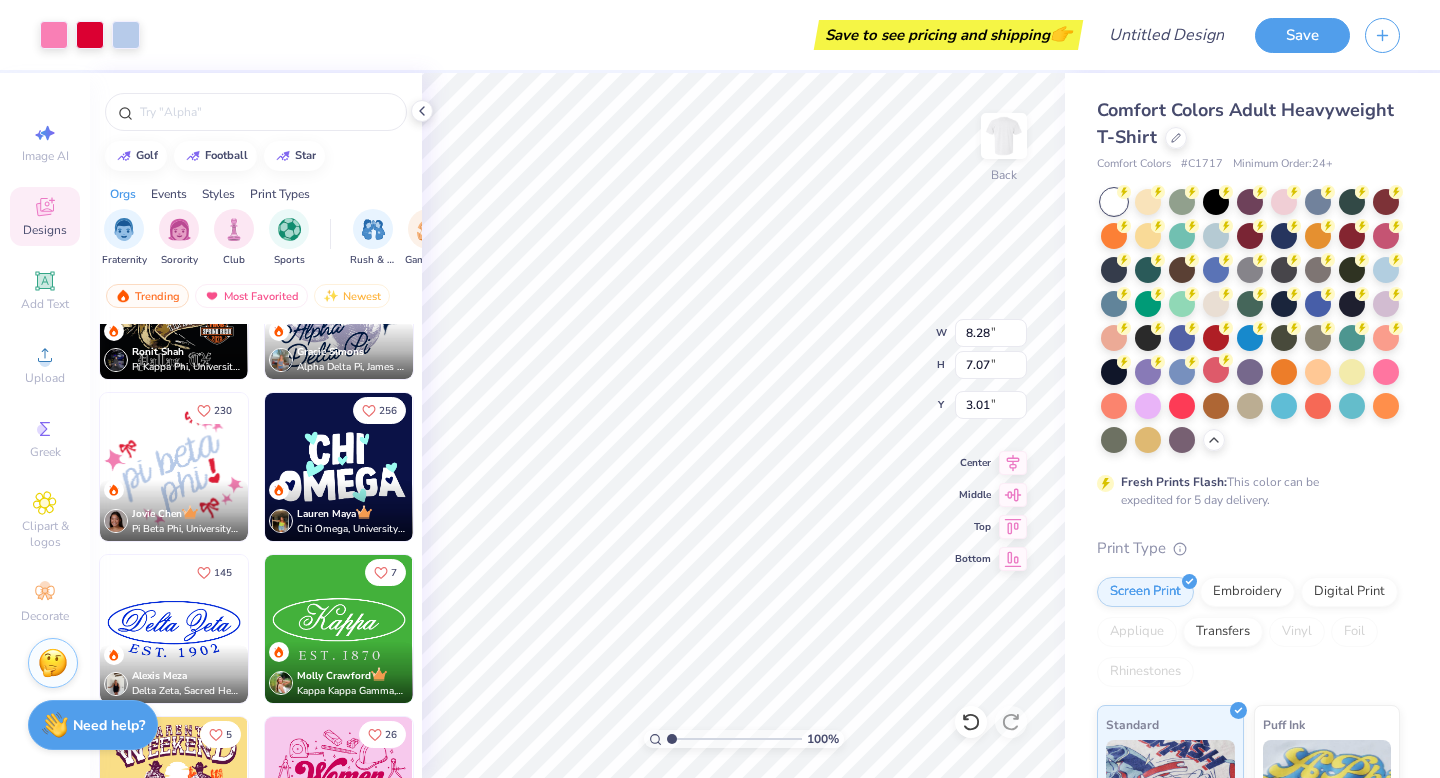 type on "8.28" 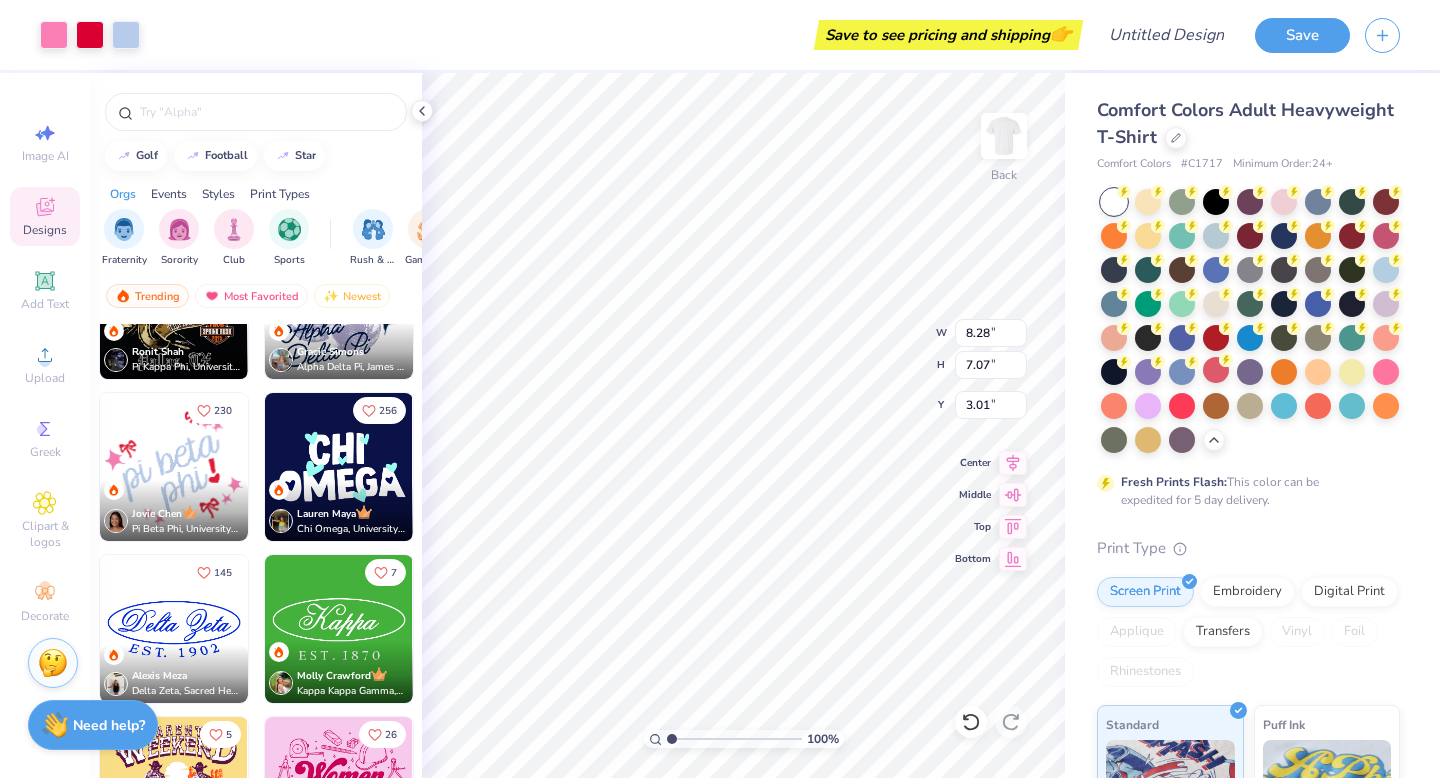 type on "7.07" 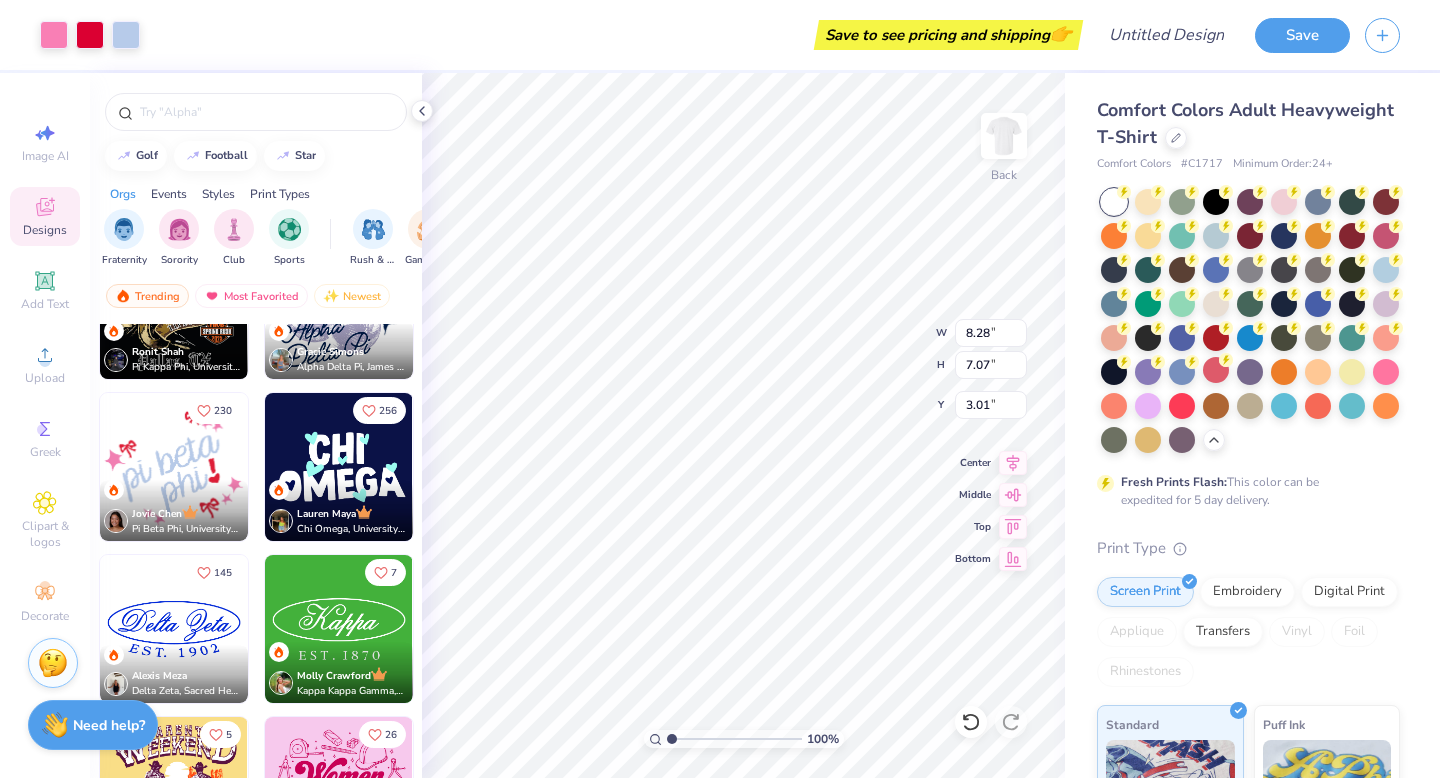 type on "3.01" 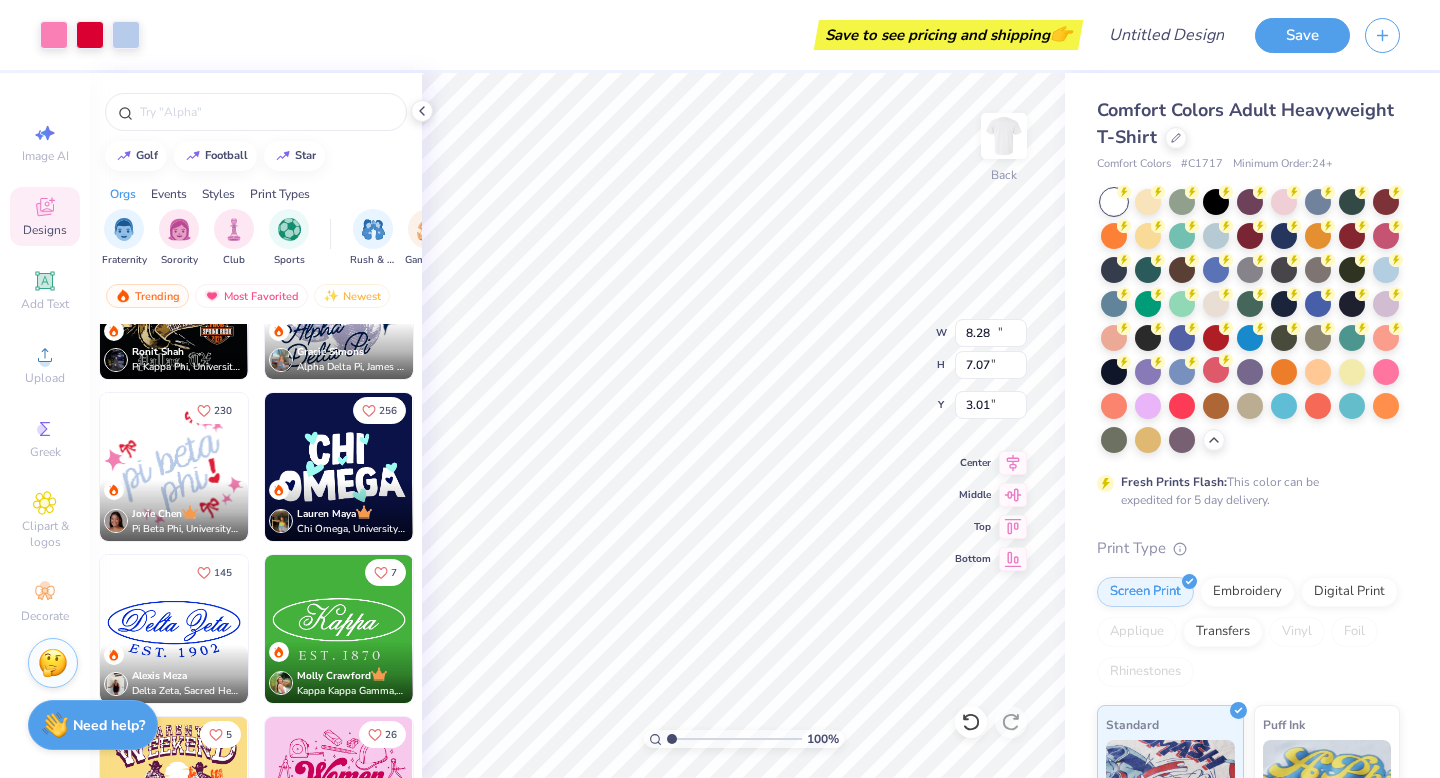 type on "11.48" 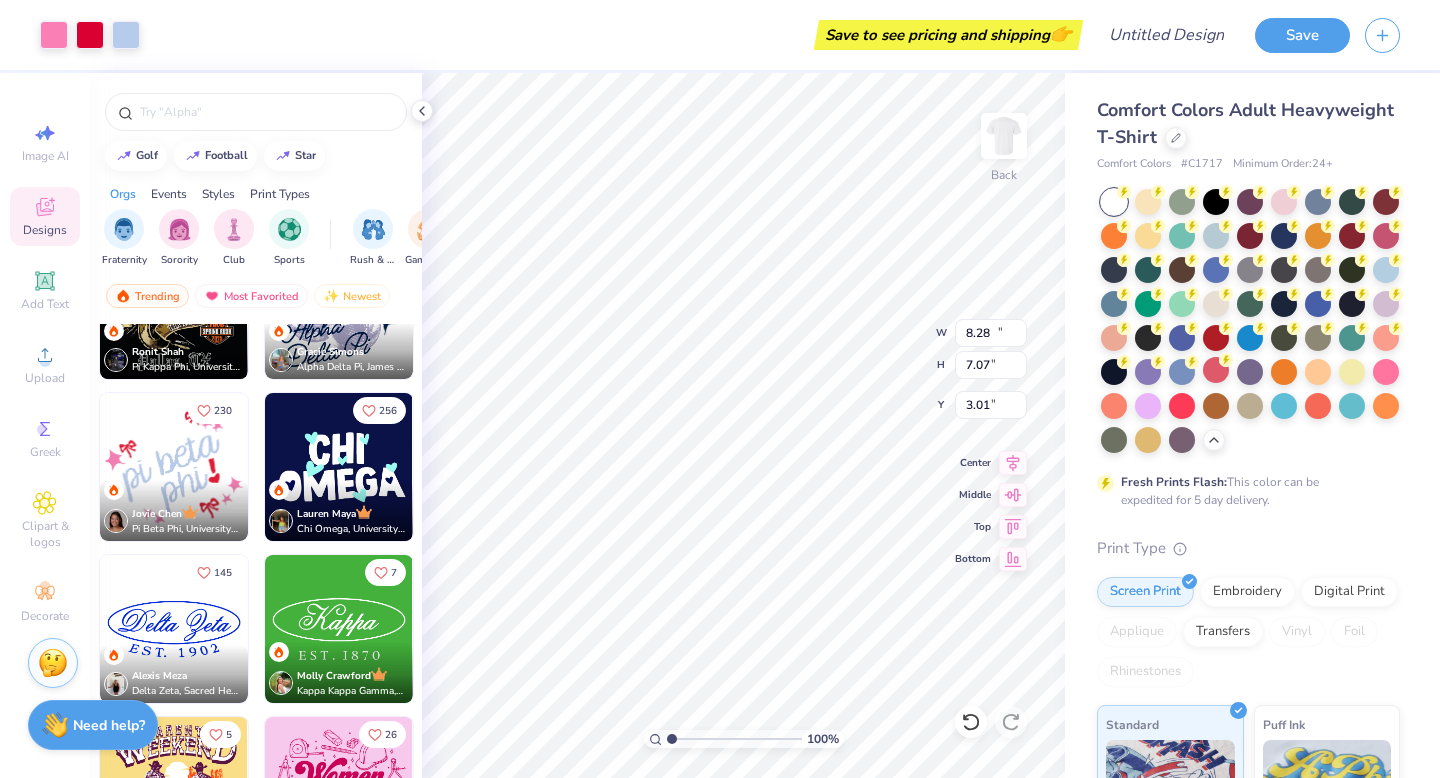 type on "9.80" 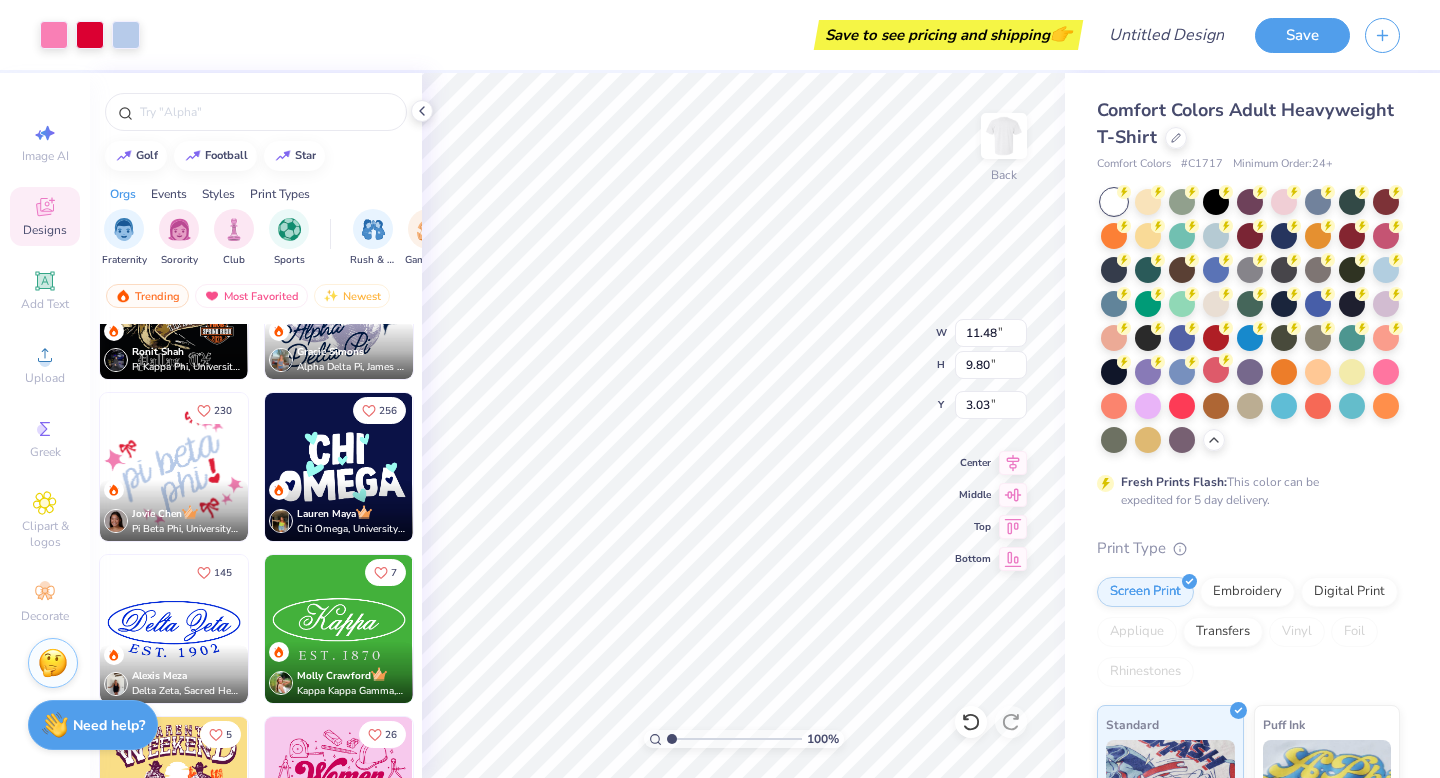 type on "3.00" 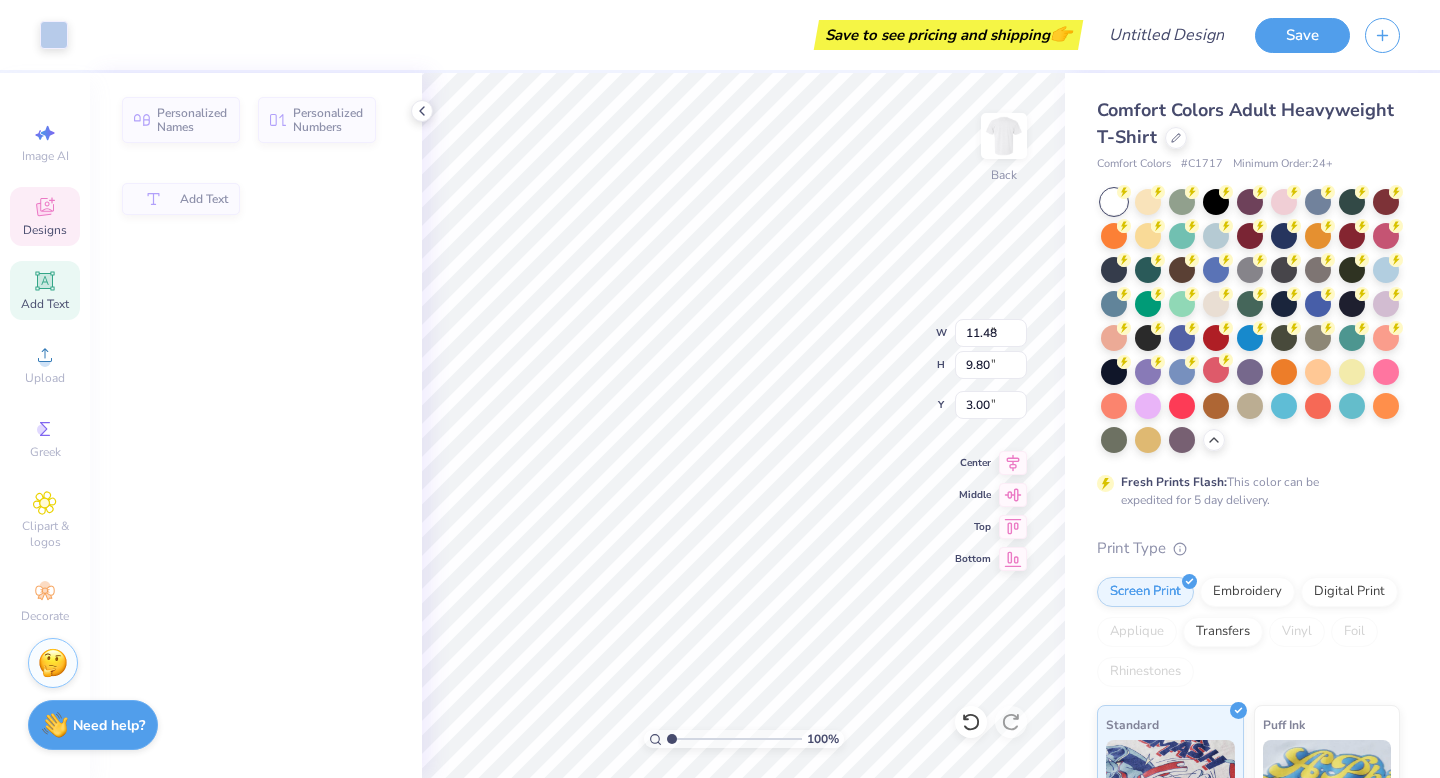 type on "8.01" 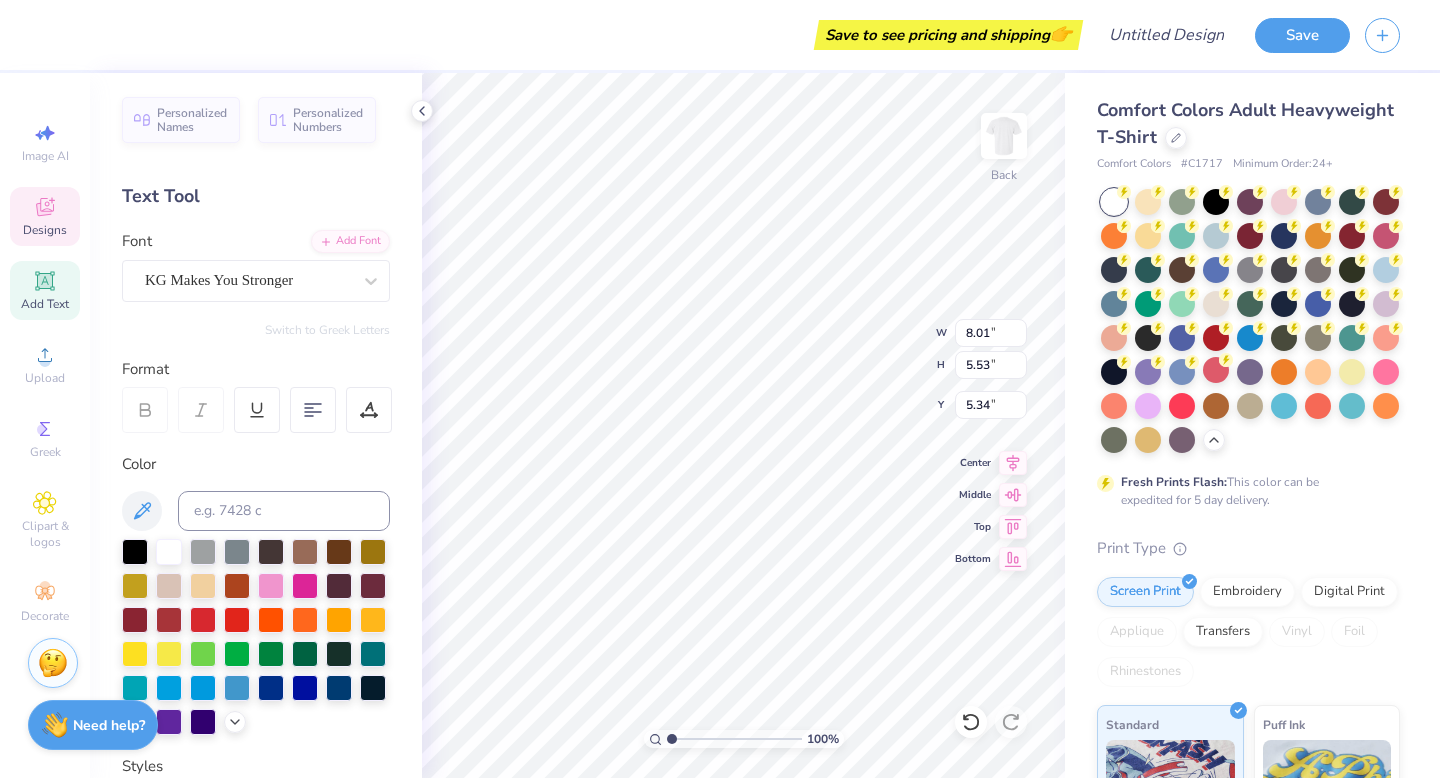 scroll, scrollTop: 0, scrollLeft: 1, axis: horizontal 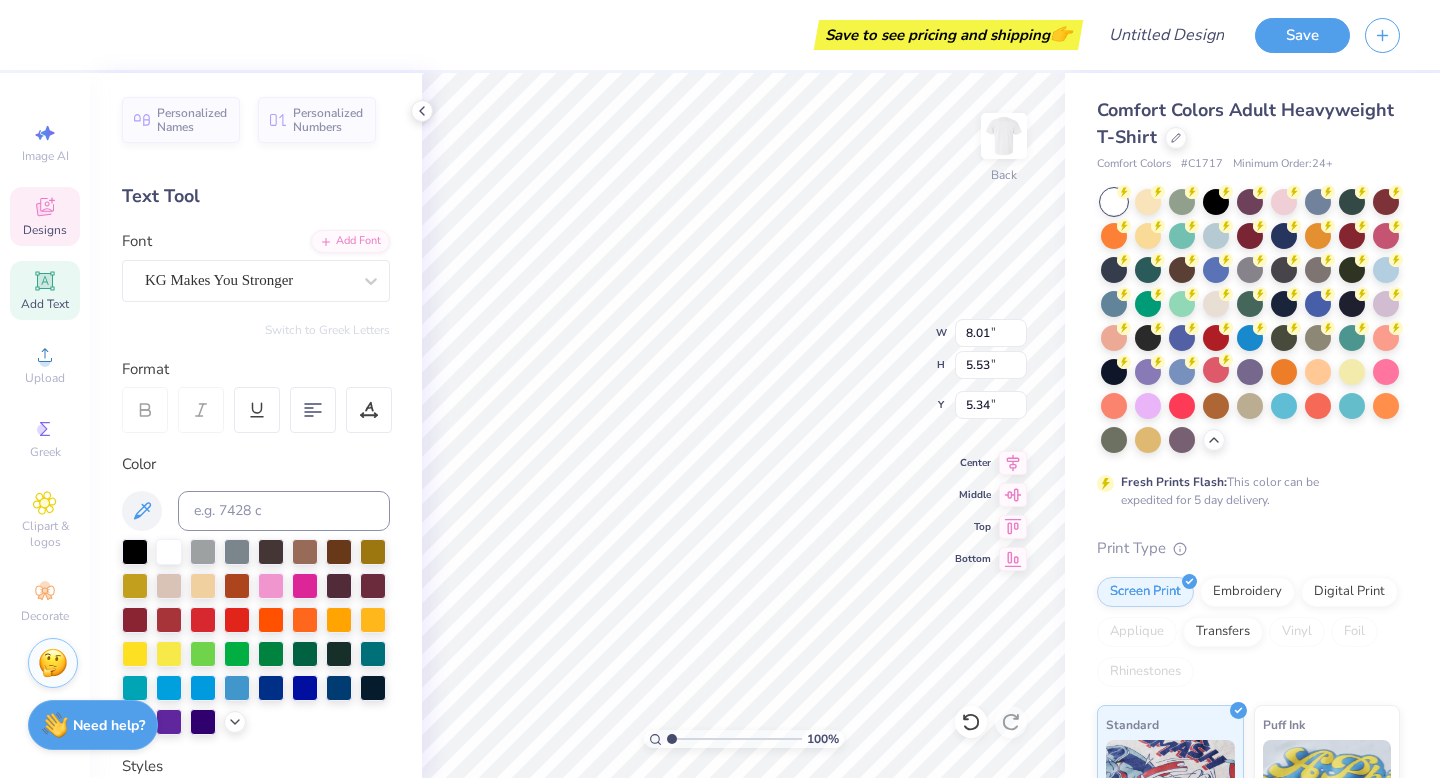 type on "3.86" 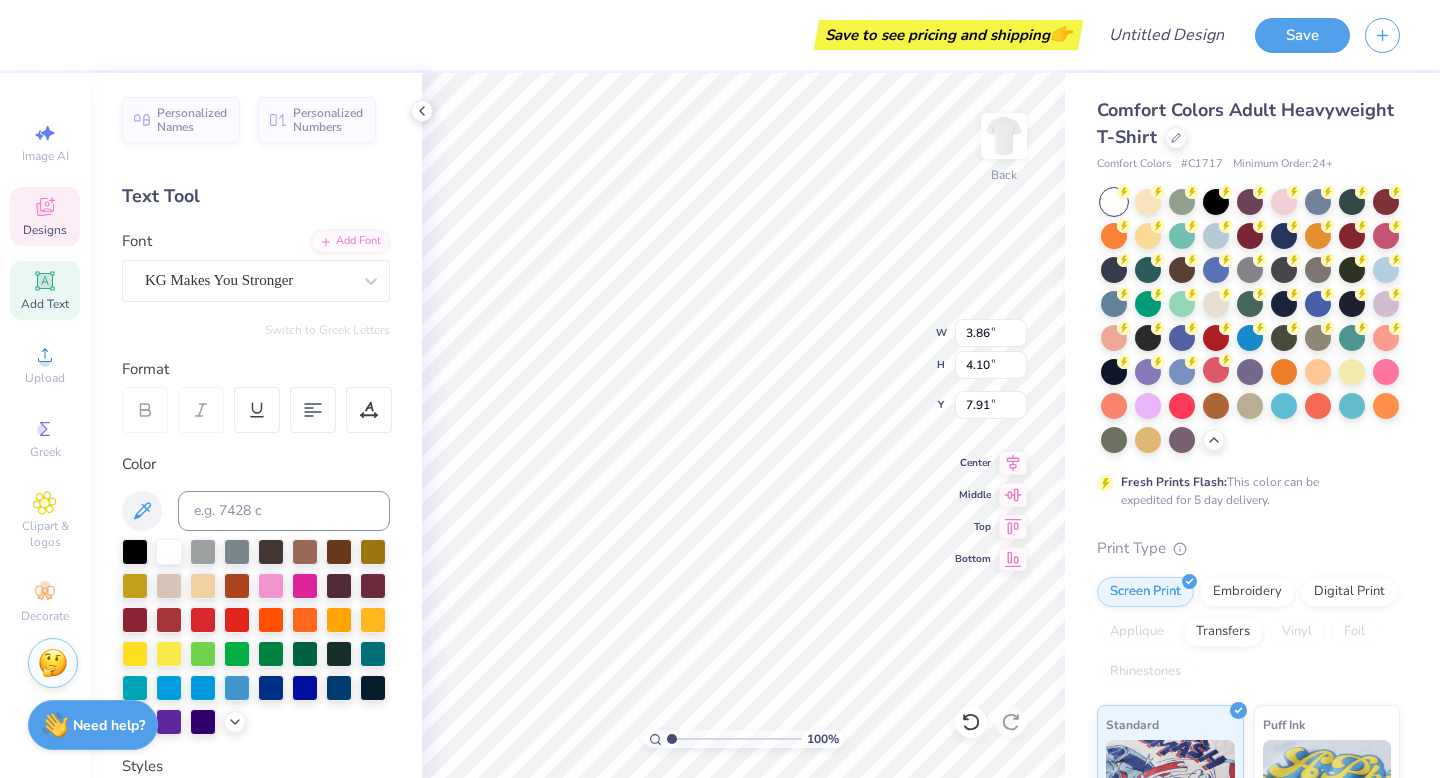 type on "Rho" 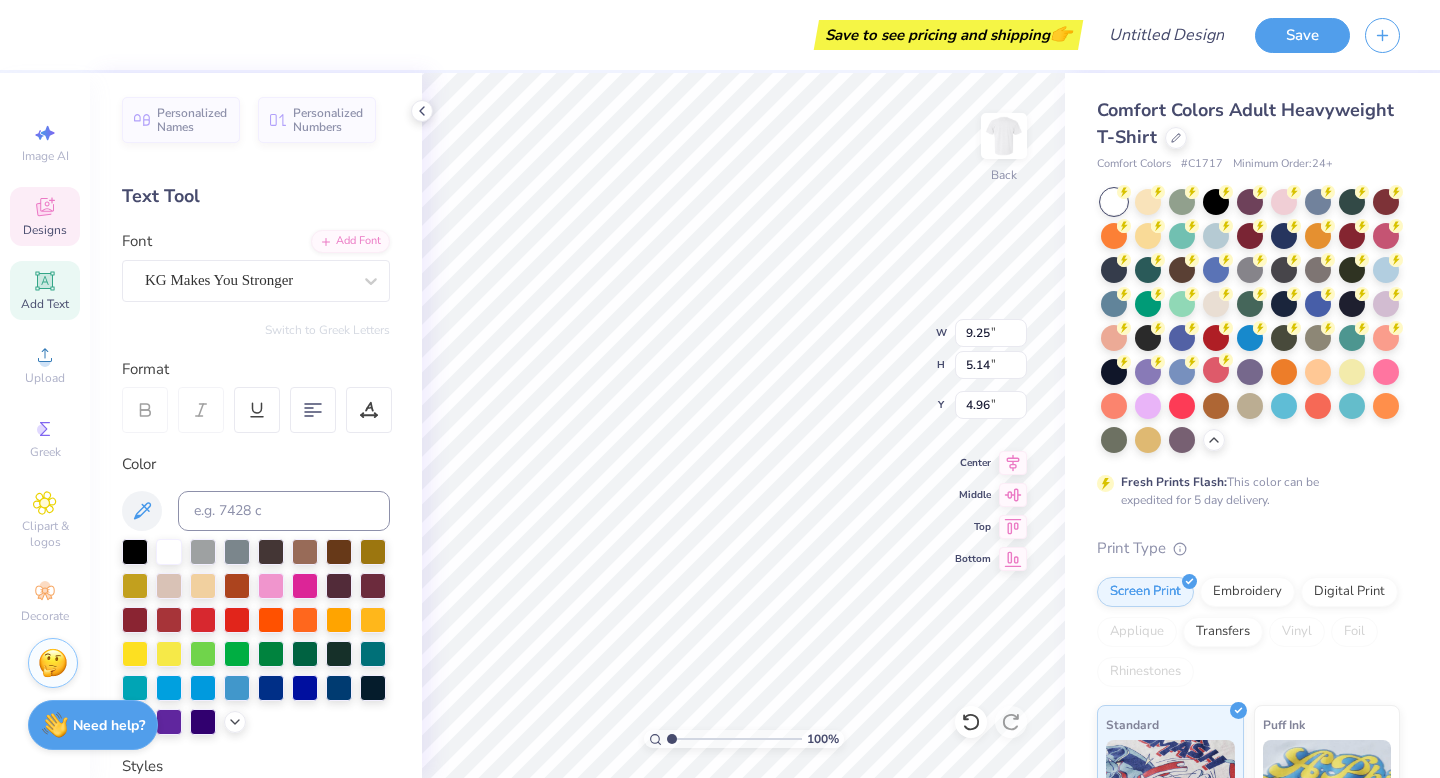 type on "4.96" 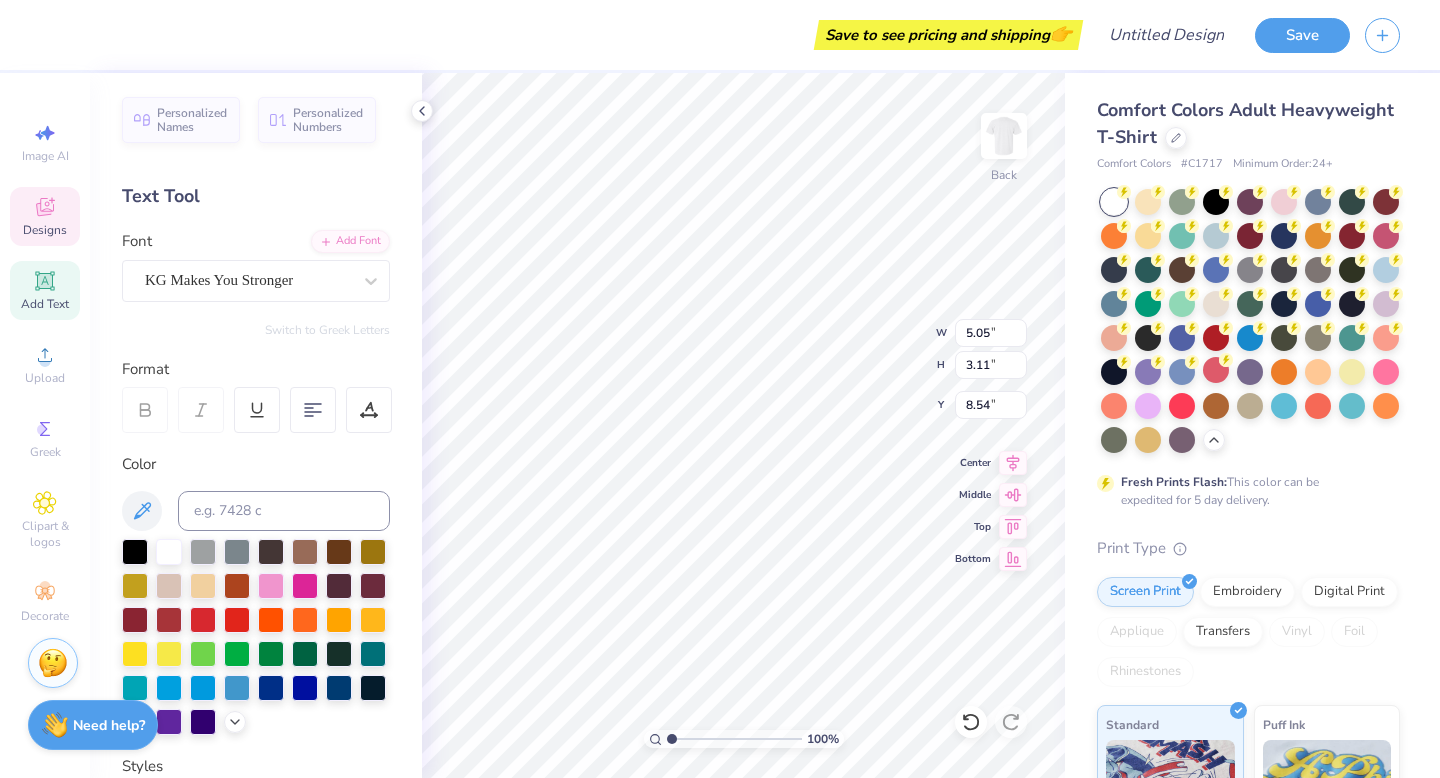 type on "7.99" 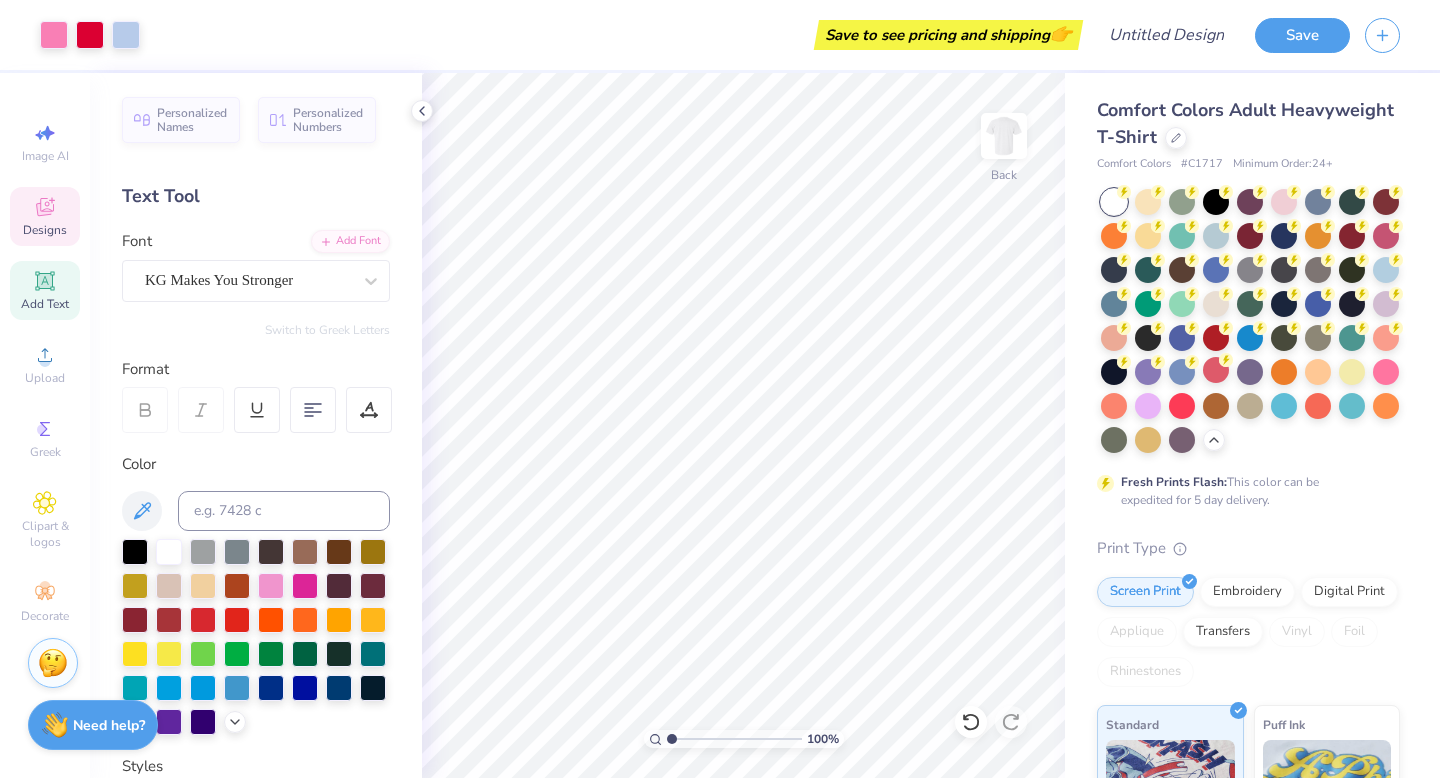 click 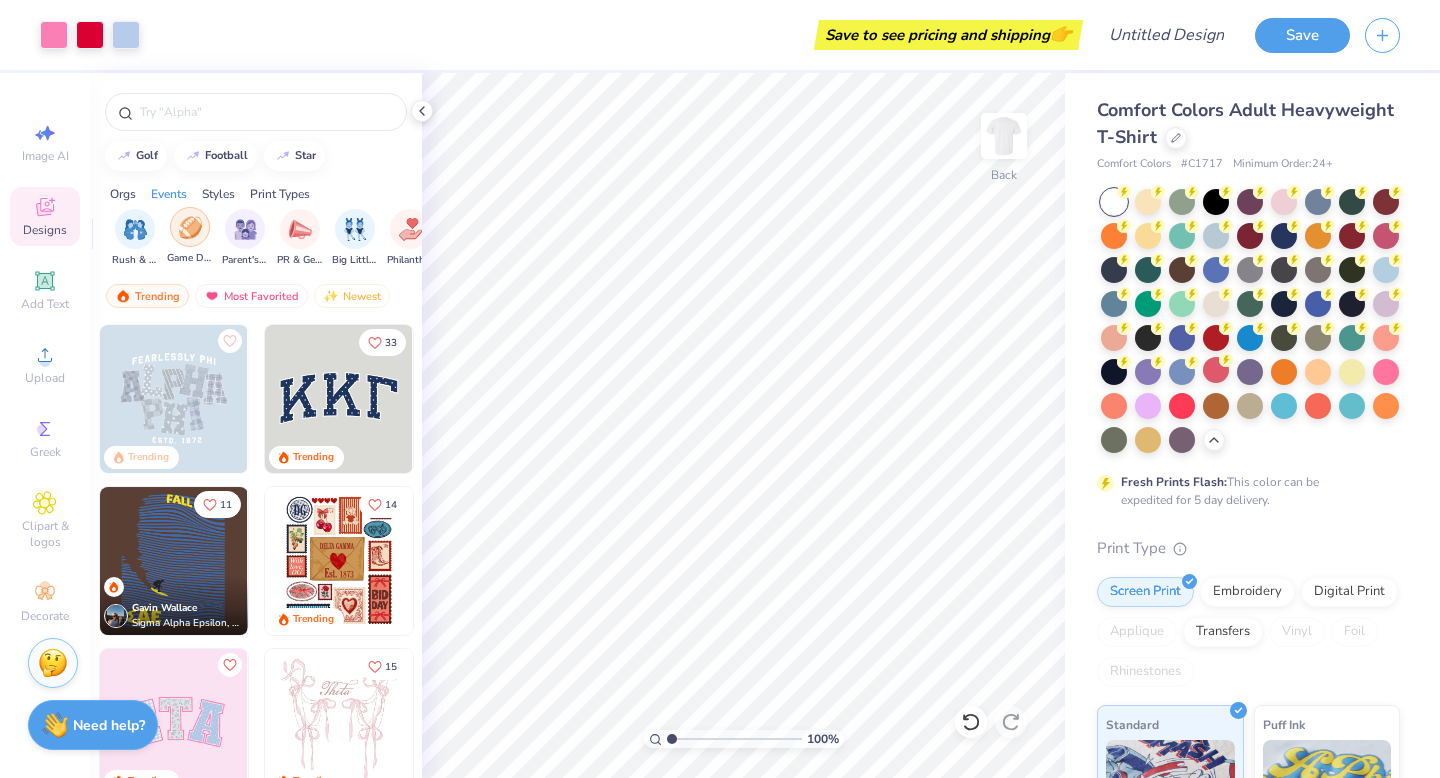 scroll, scrollTop: 0, scrollLeft: 168, axis: horizontal 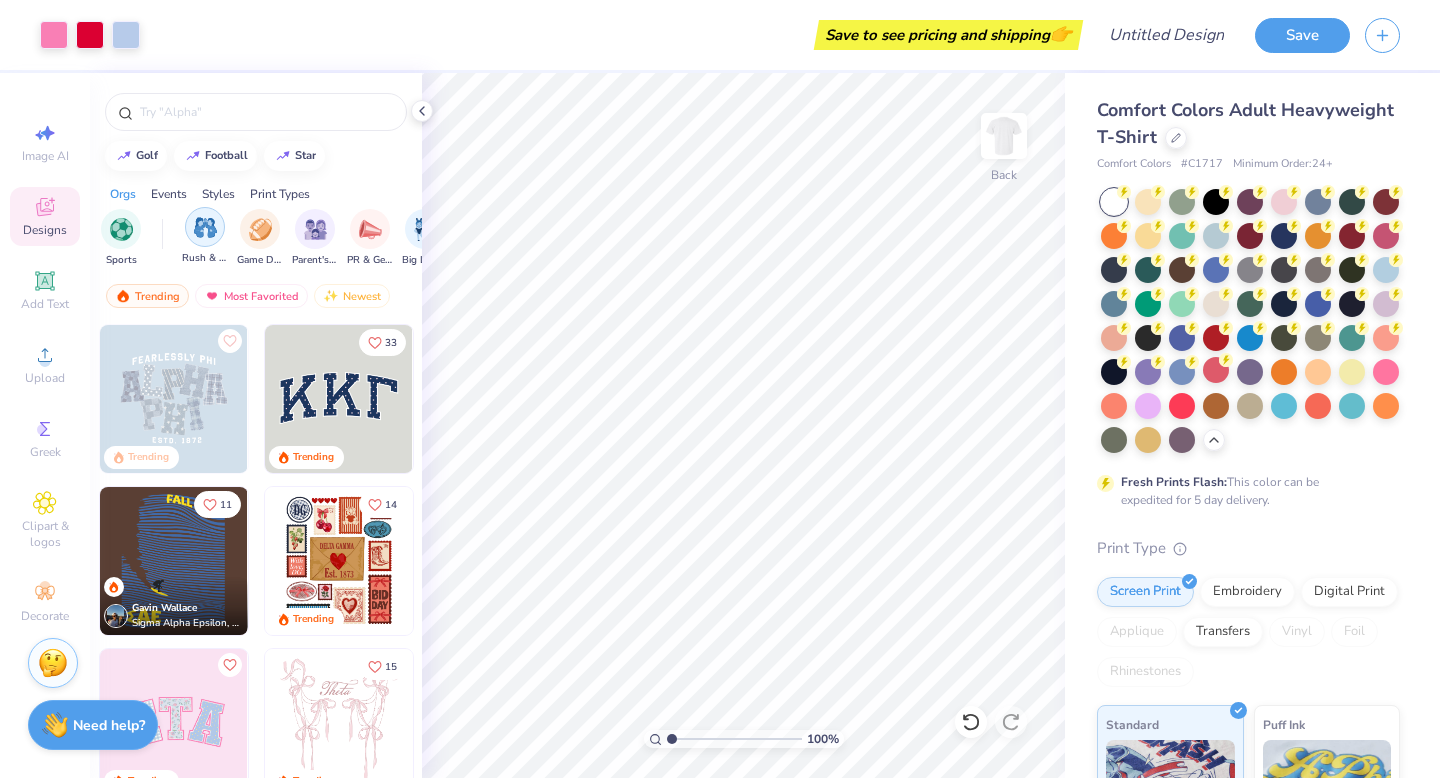 click at bounding box center (205, 227) 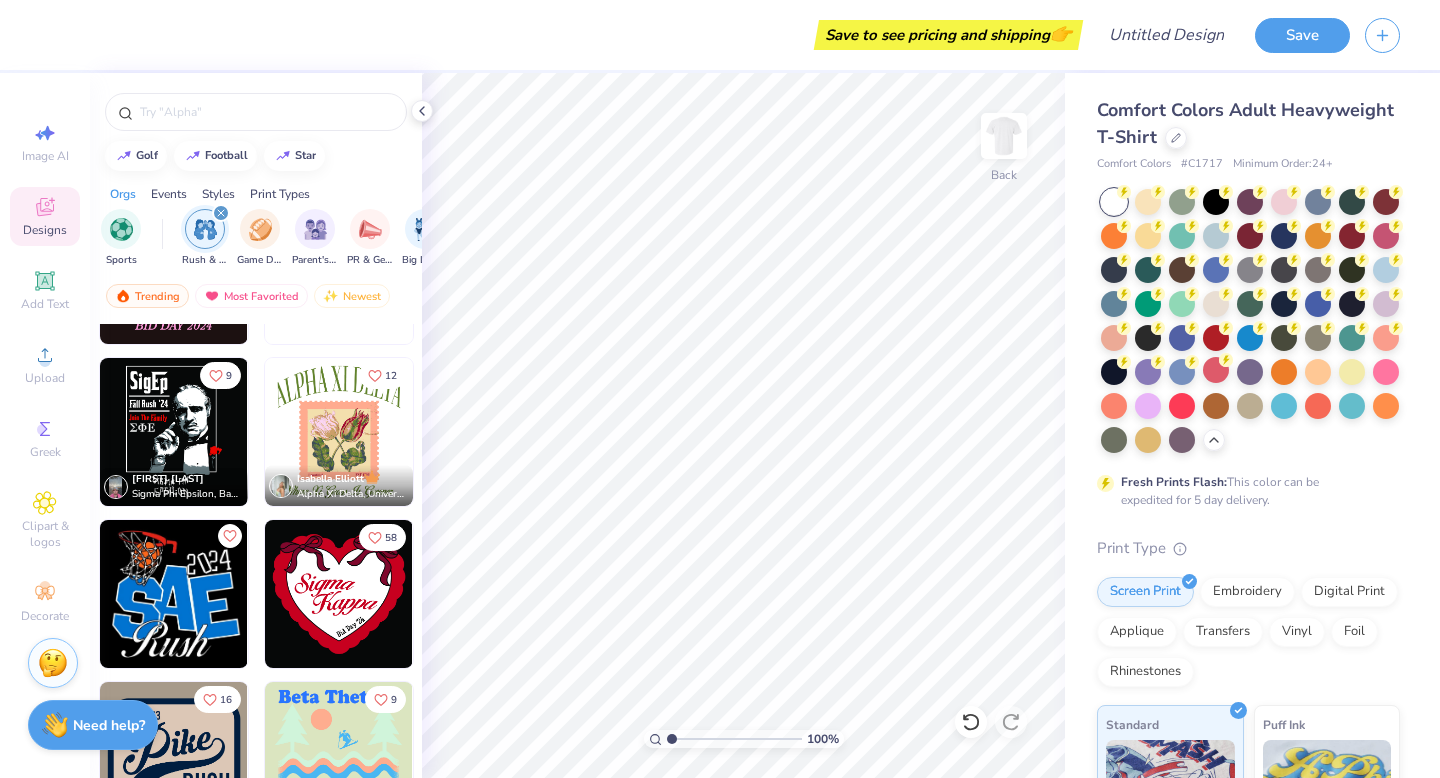 scroll, scrollTop: 9078, scrollLeft: 0, axis: vertical 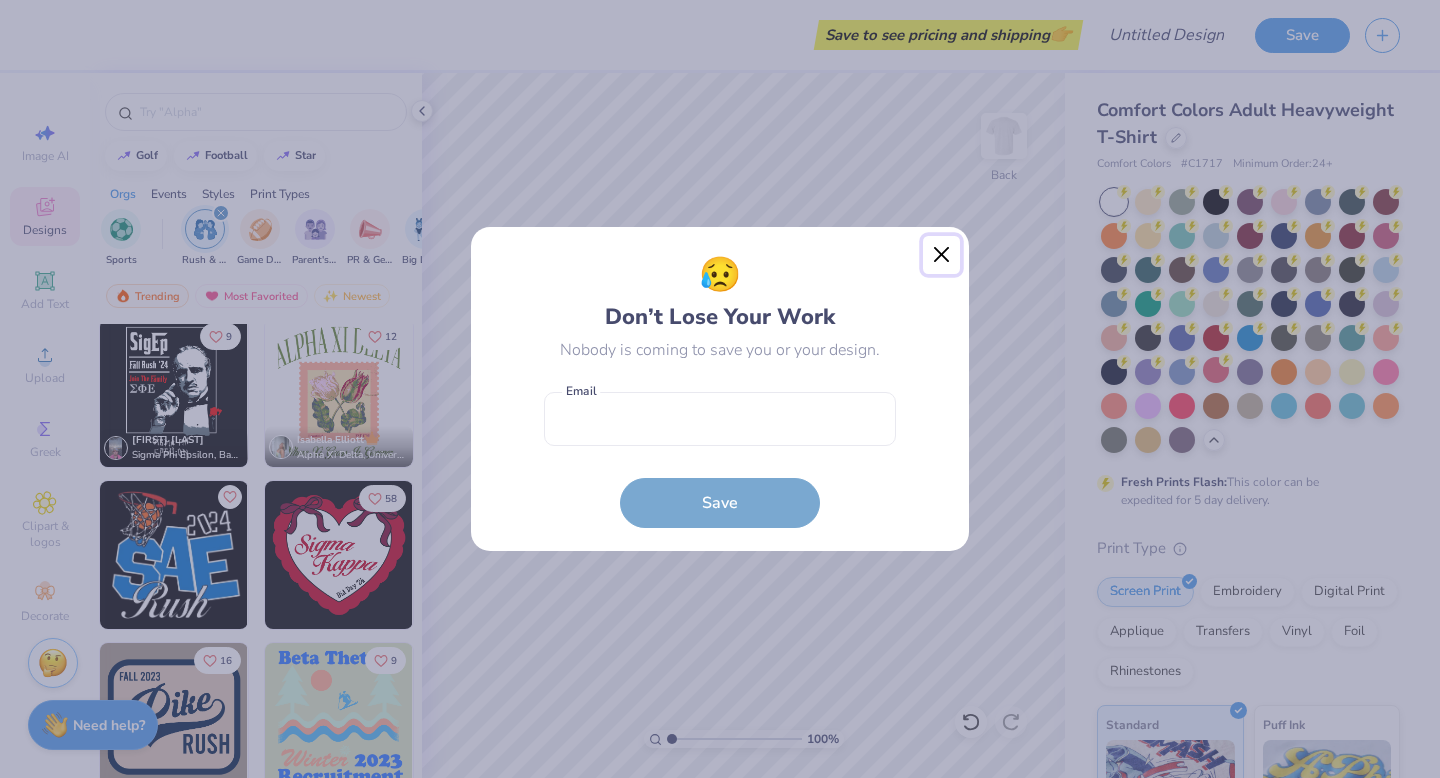 click at bounding box center [942, 255] 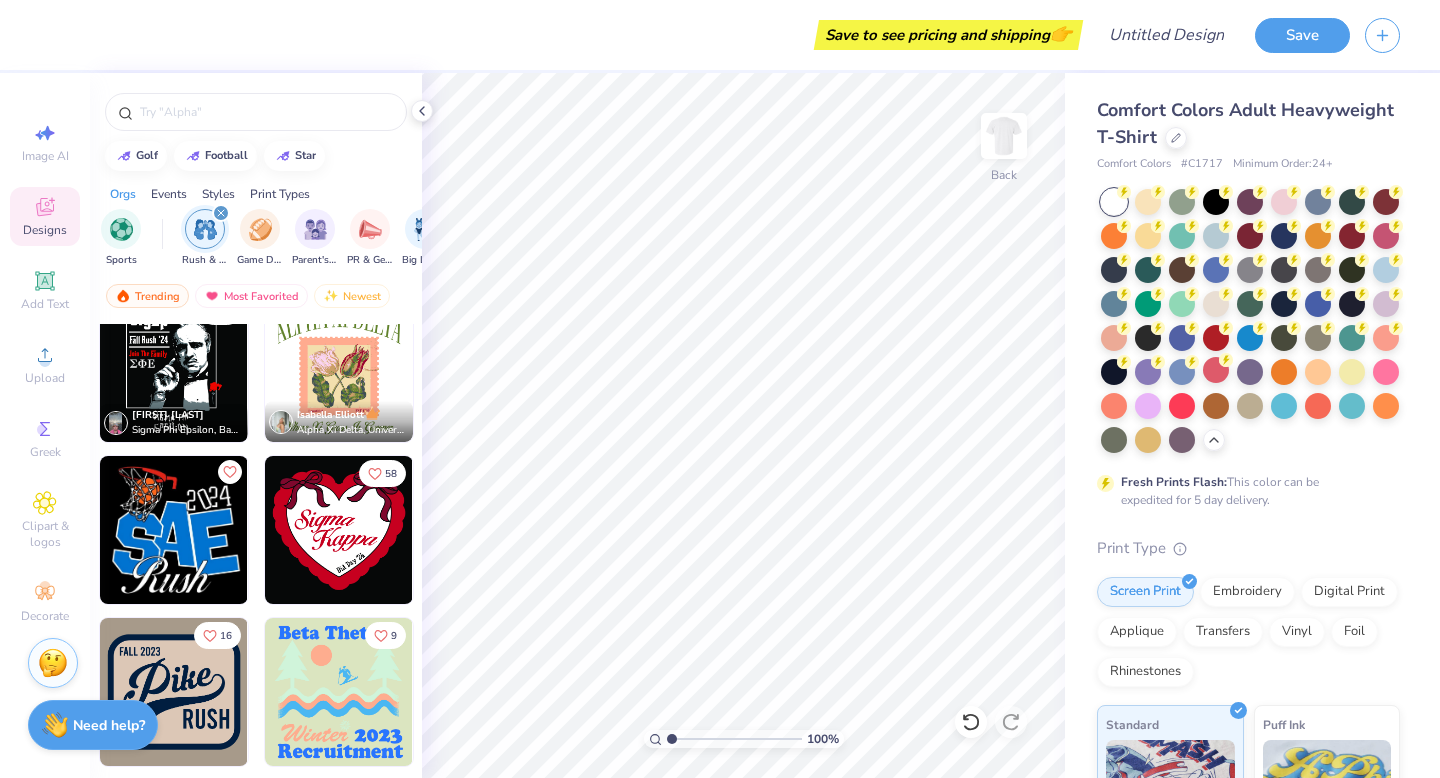scroll, scrollTop: 9106, scrollLeft: 0, axis: vertical 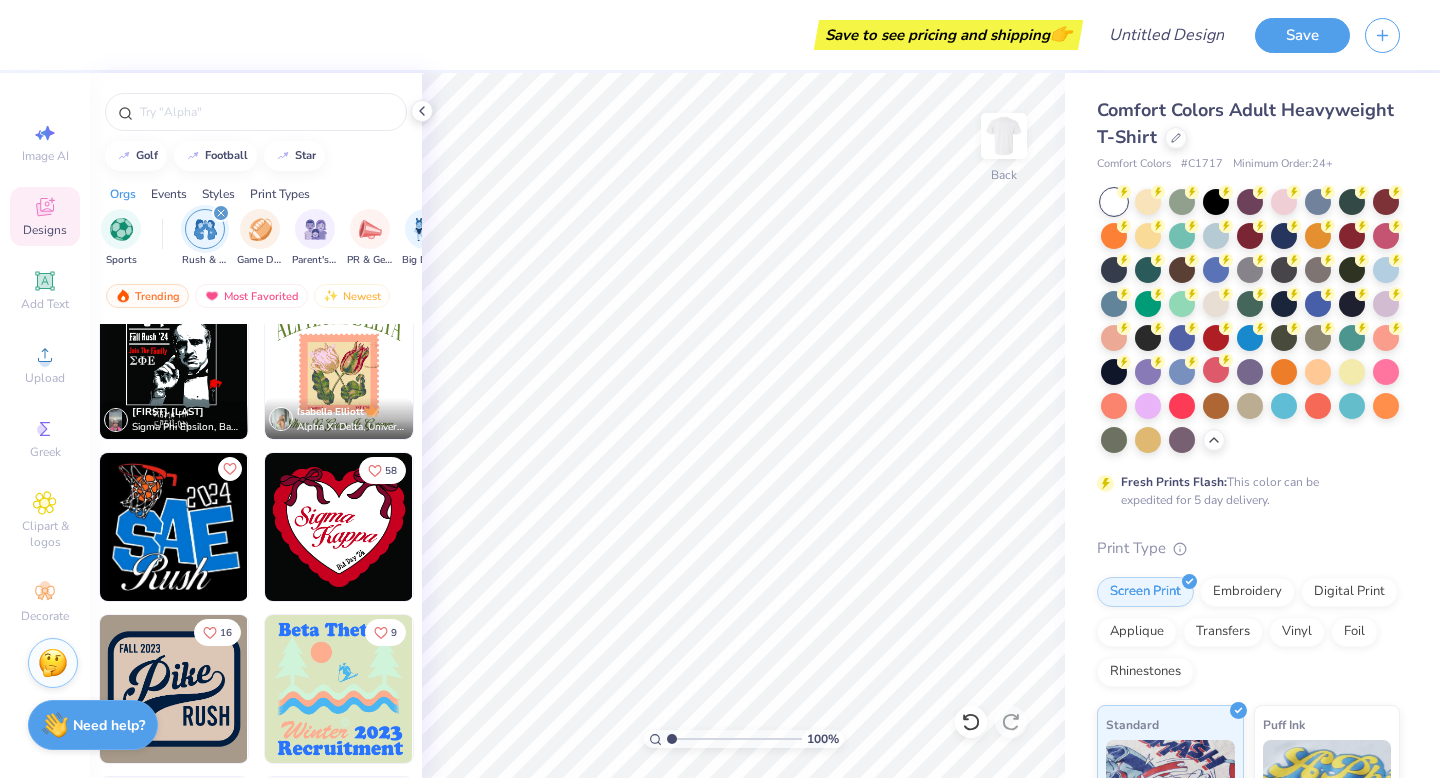 click 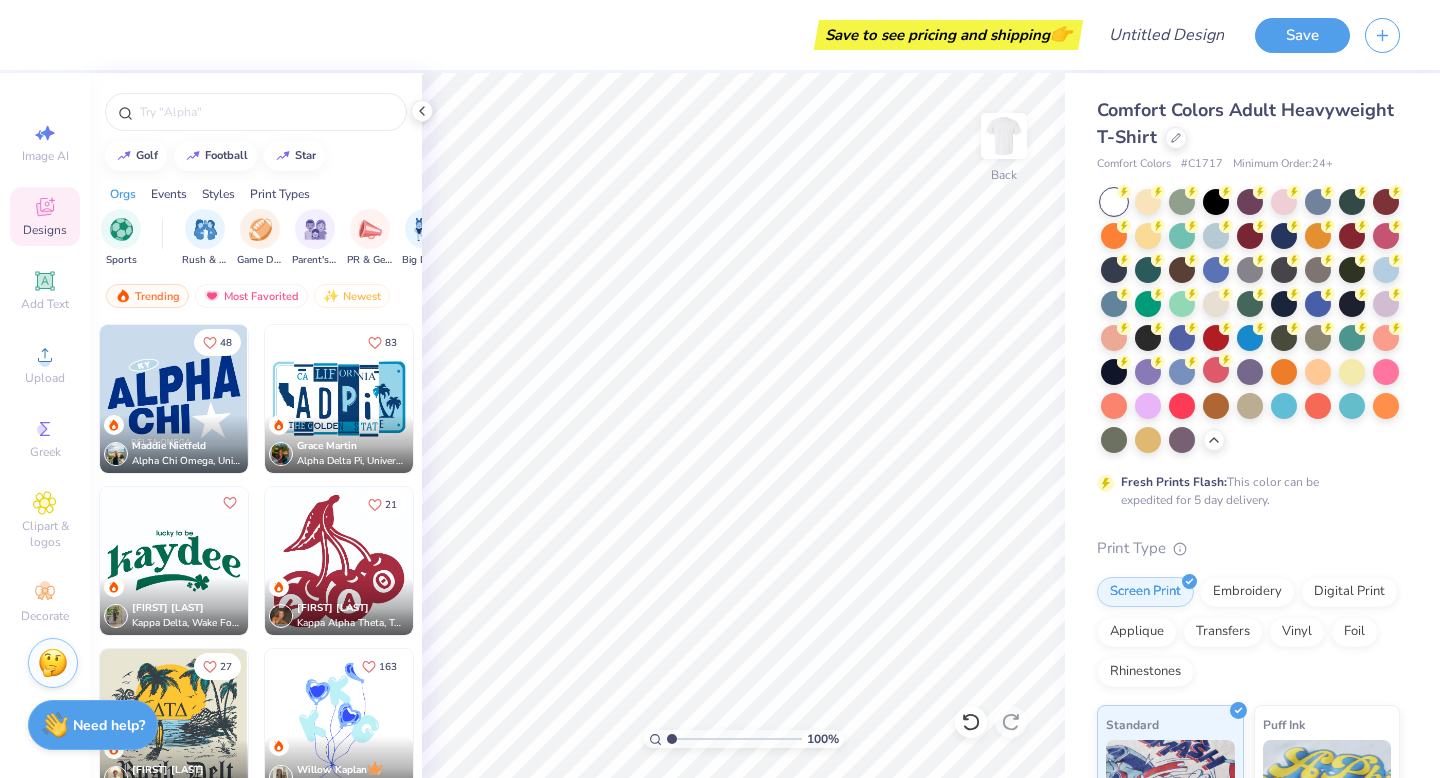 scroll, scrollTop: 7617, scrollLeft: 0, axis: vertical 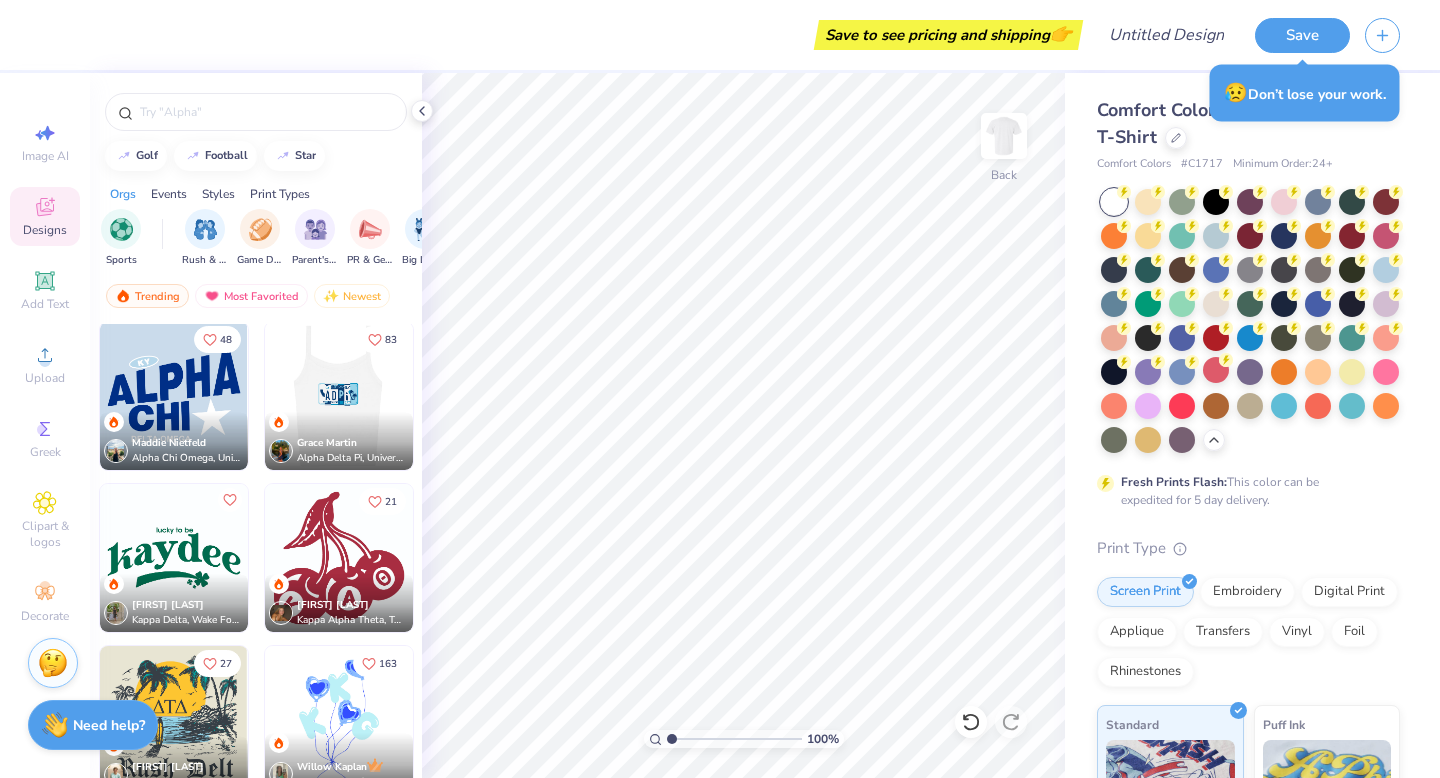 click at bounding box center [338, 396] 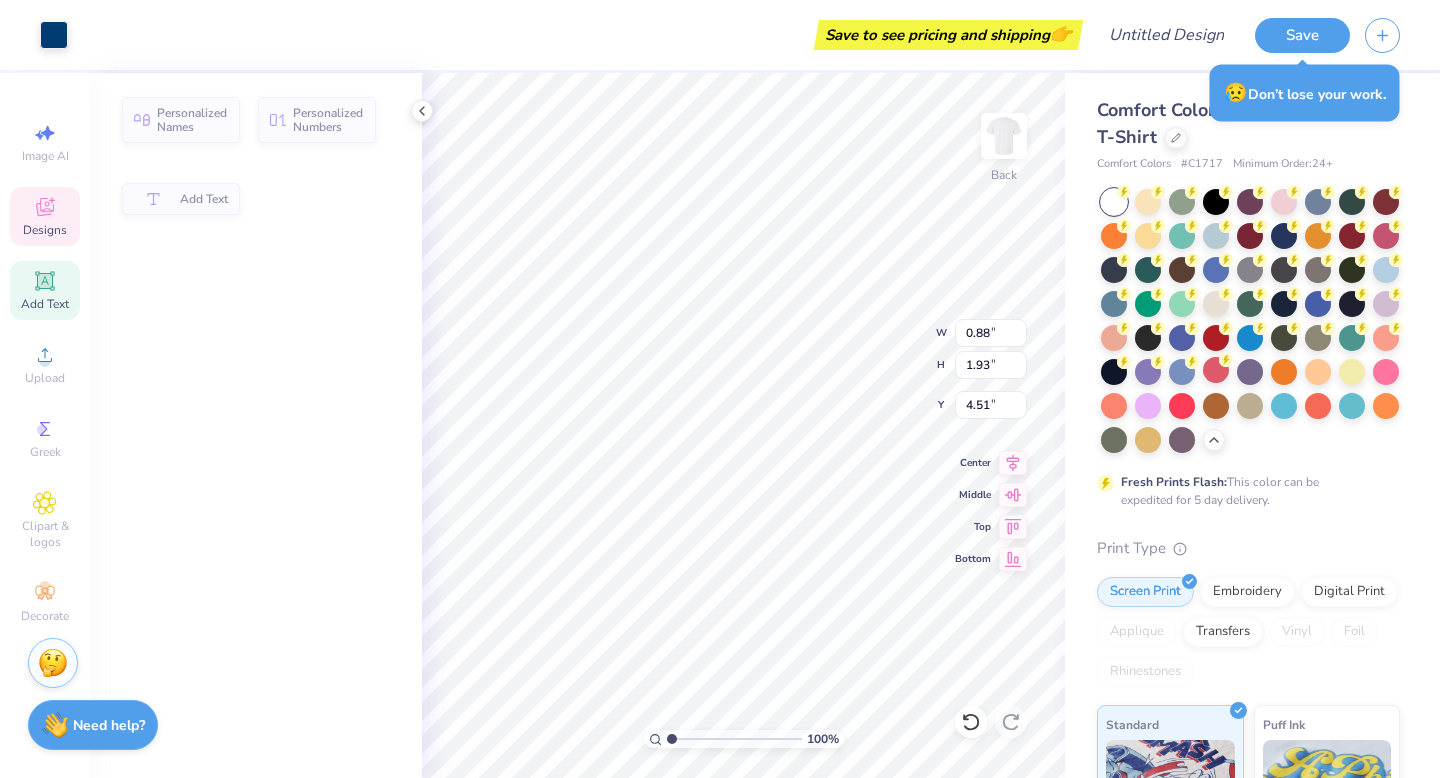 type on "0.88" 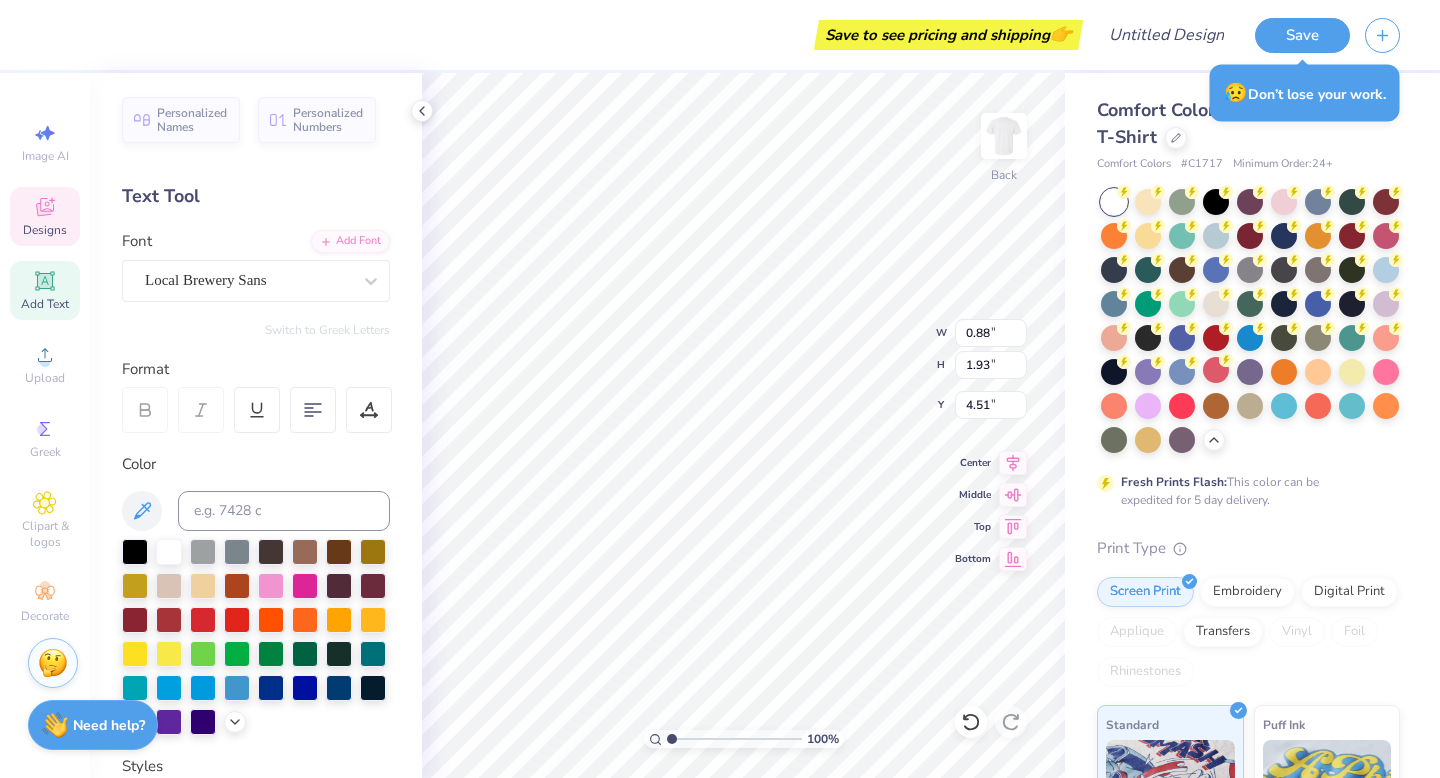 type on "G" 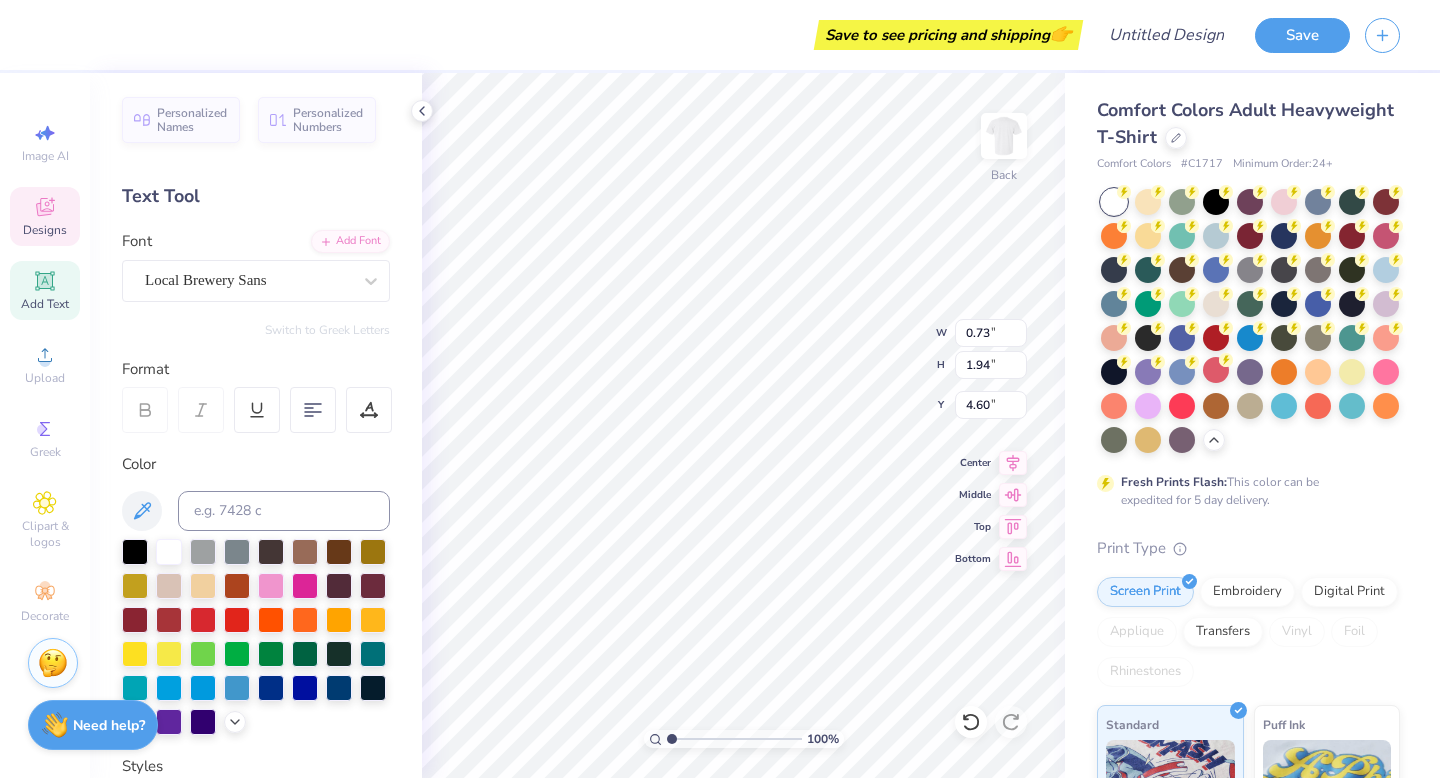 type on "M" 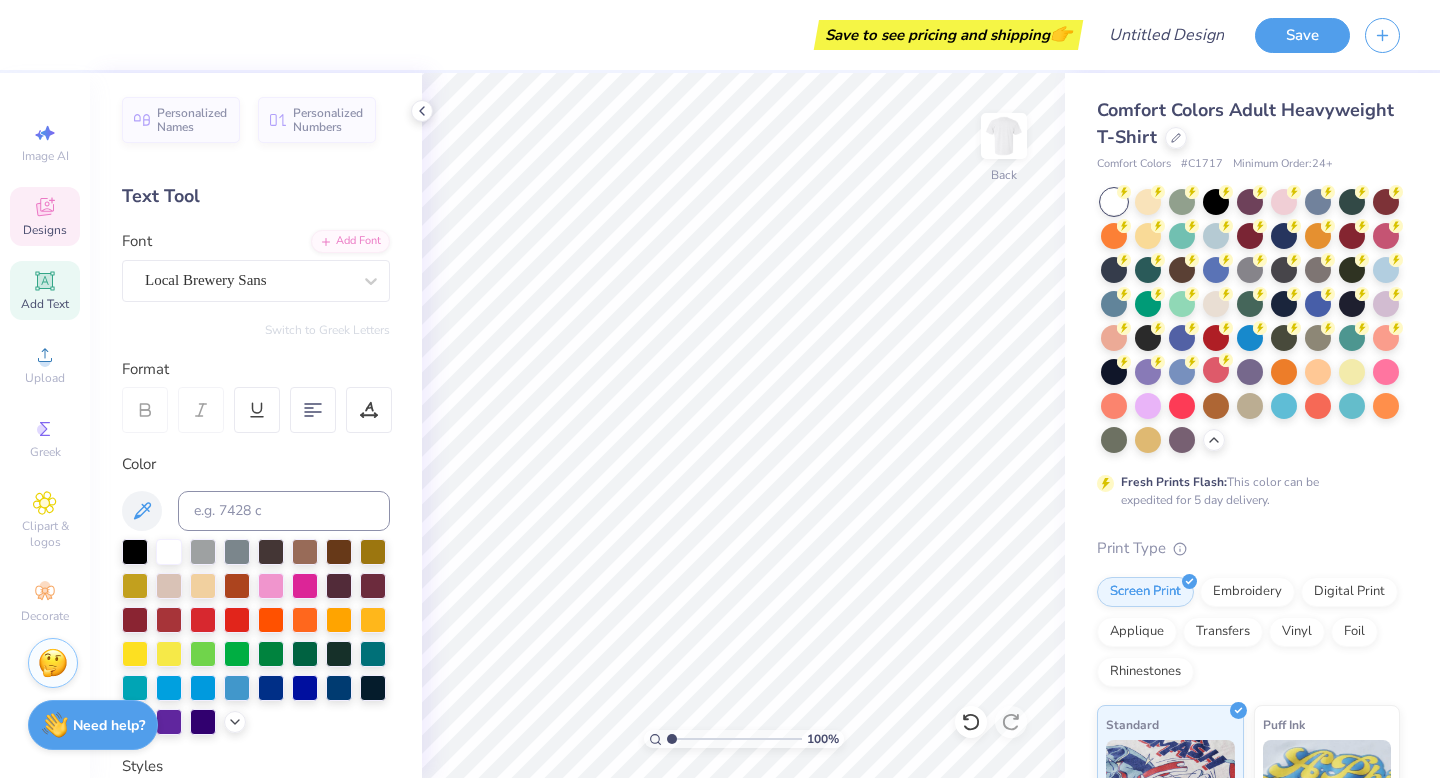 click 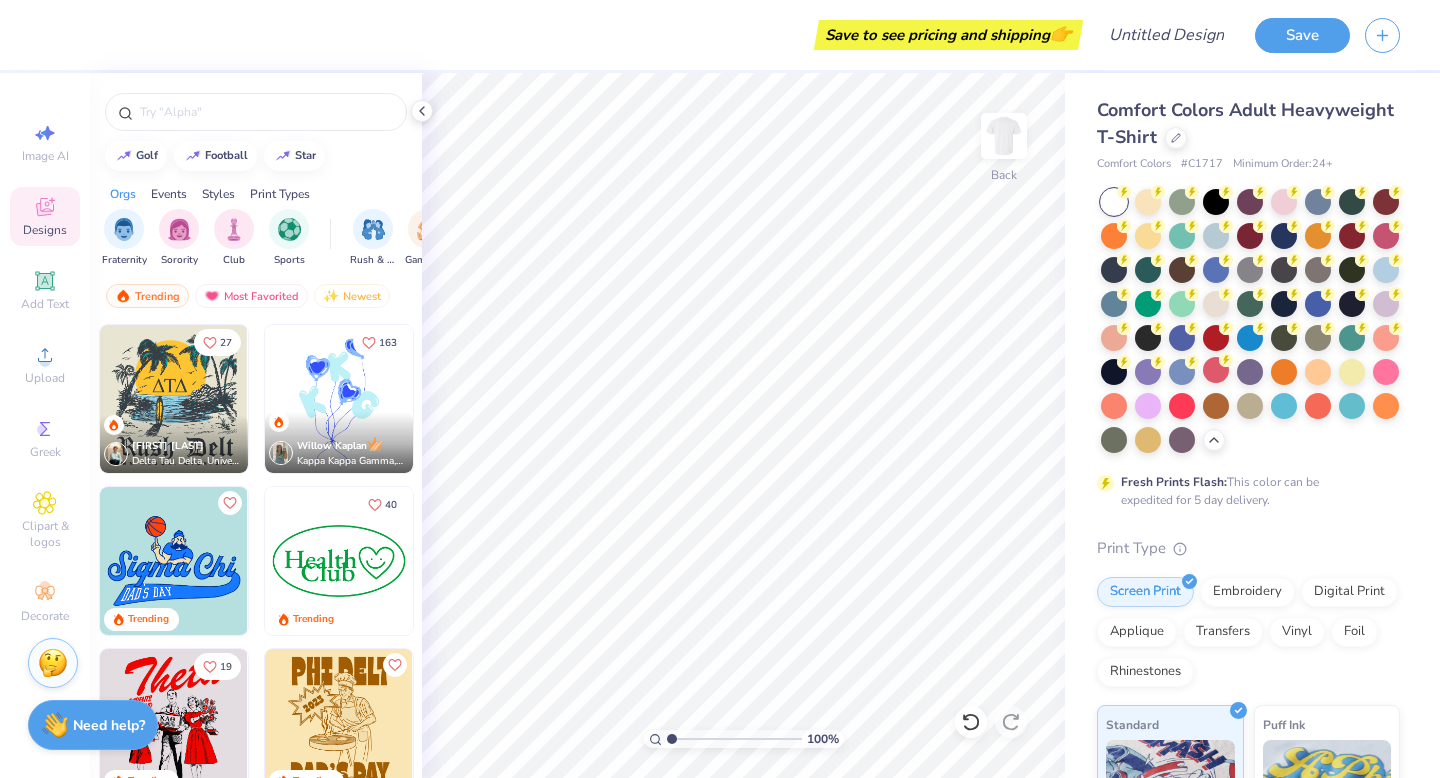 scroll, scrollTop: 7947, scrollLeft: 0, axis: vertical 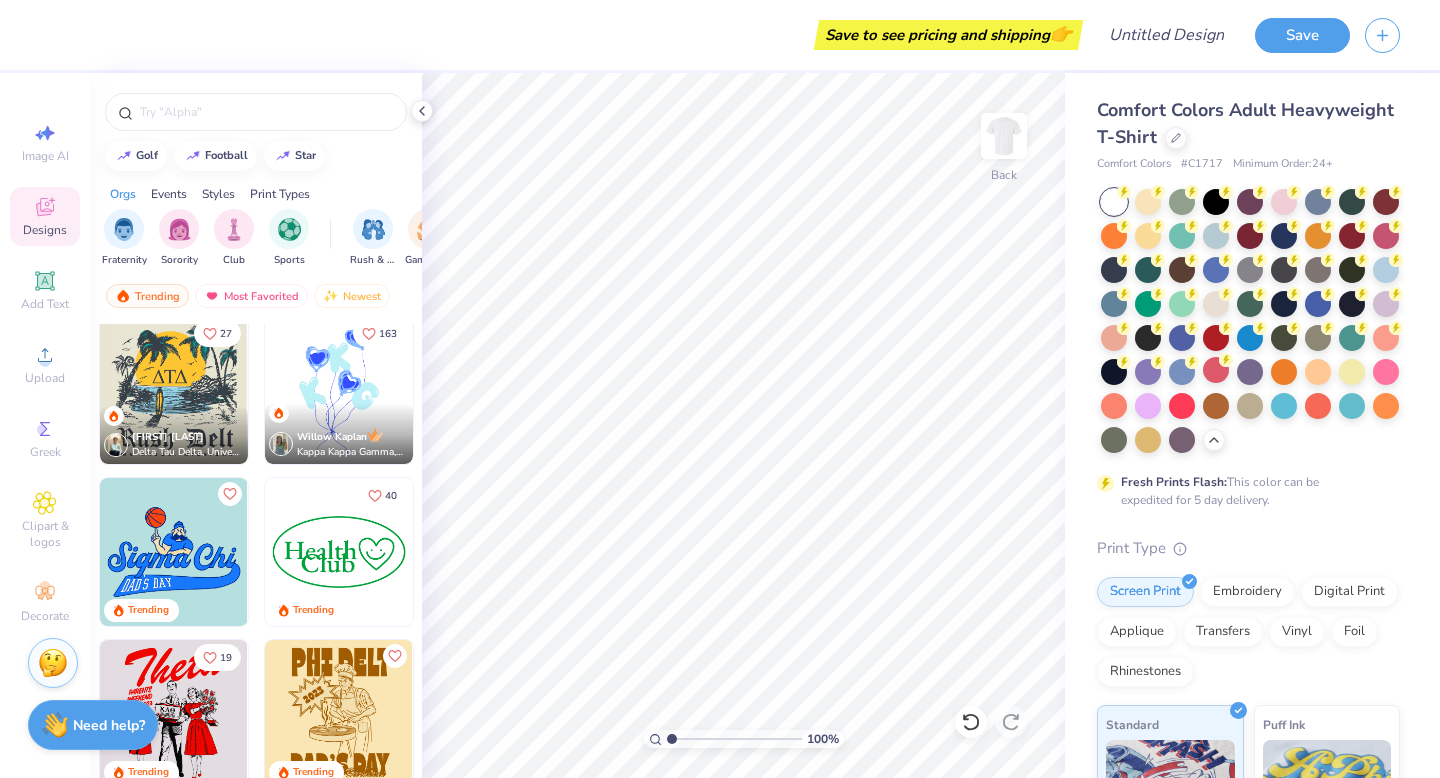 click at bounding box center (339, 390) 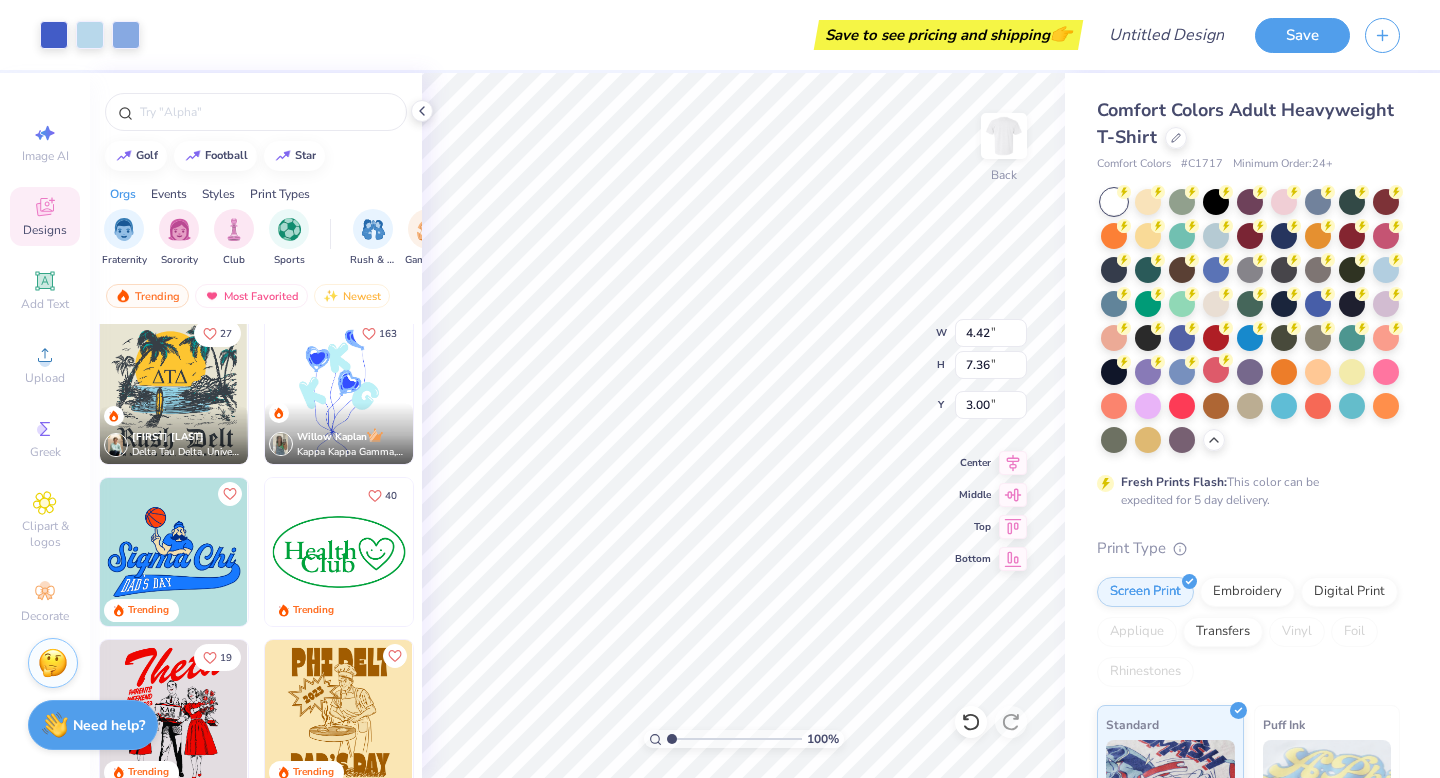 type on "7.74" 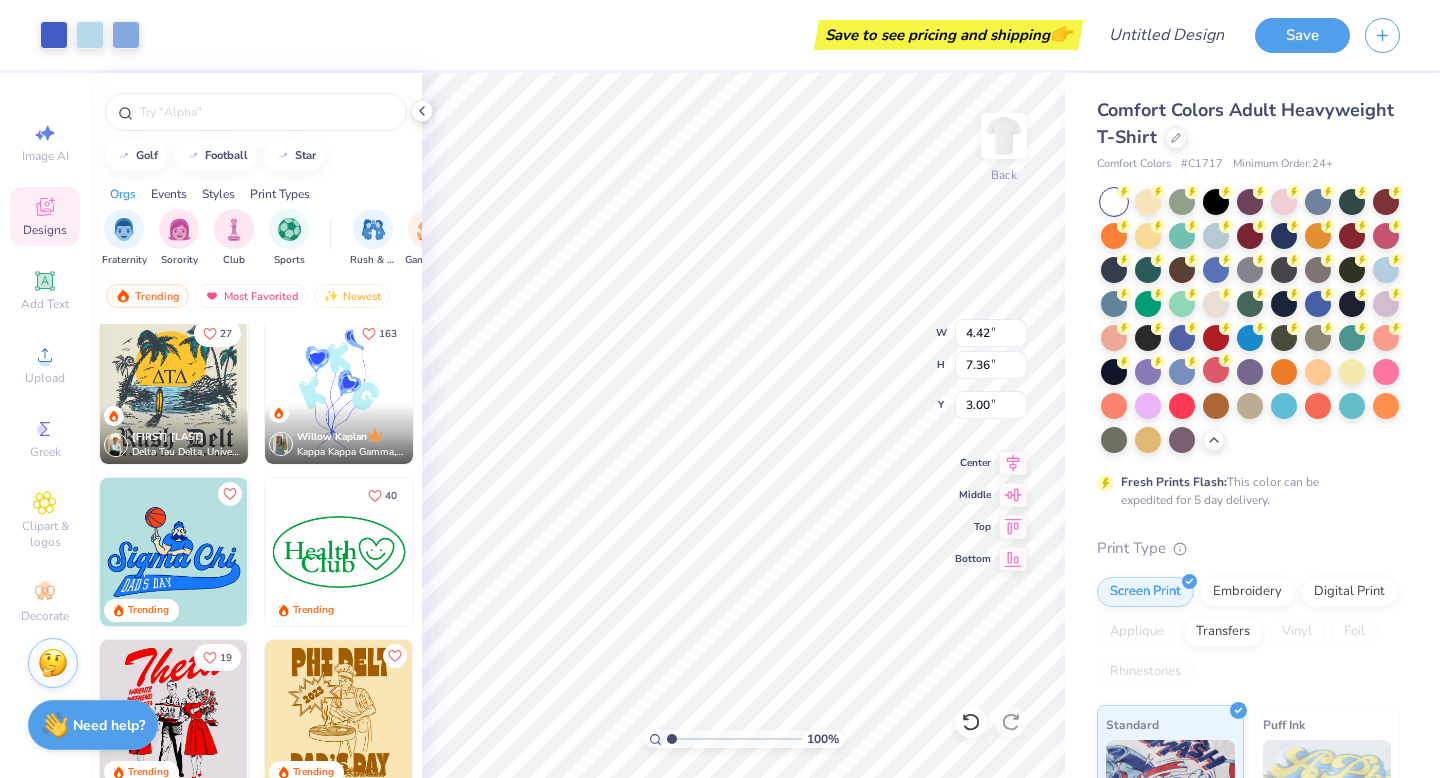 type on "12.89" 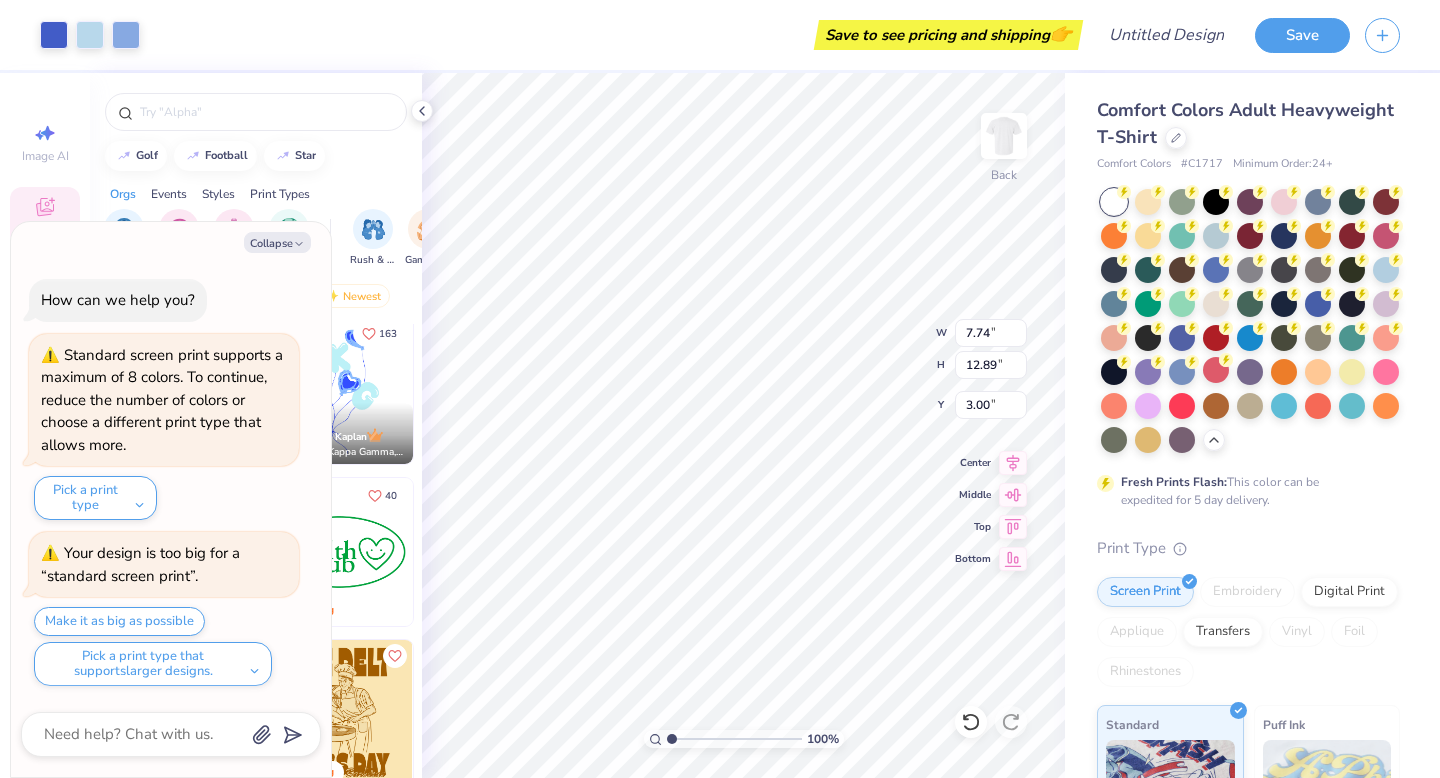 type on "x" 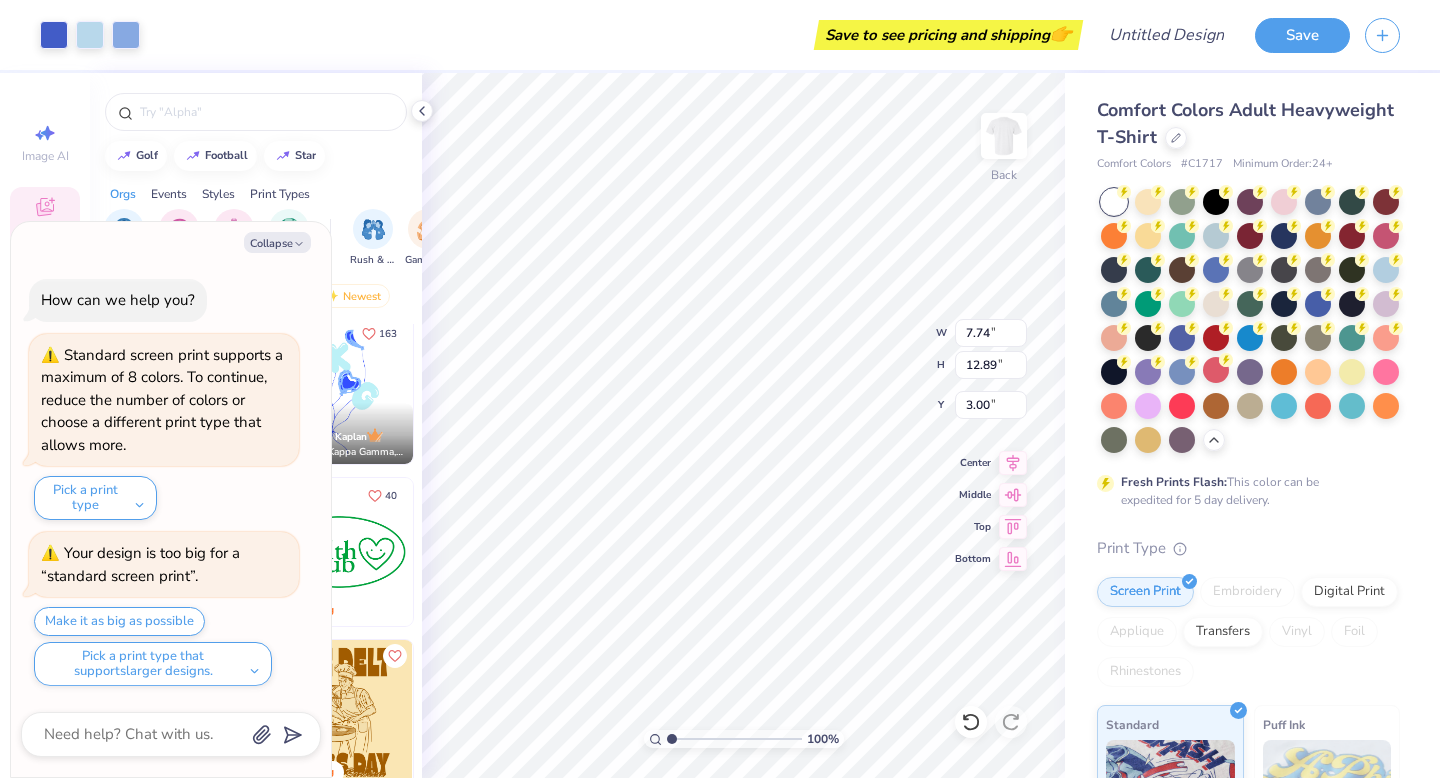 type on "10.21" 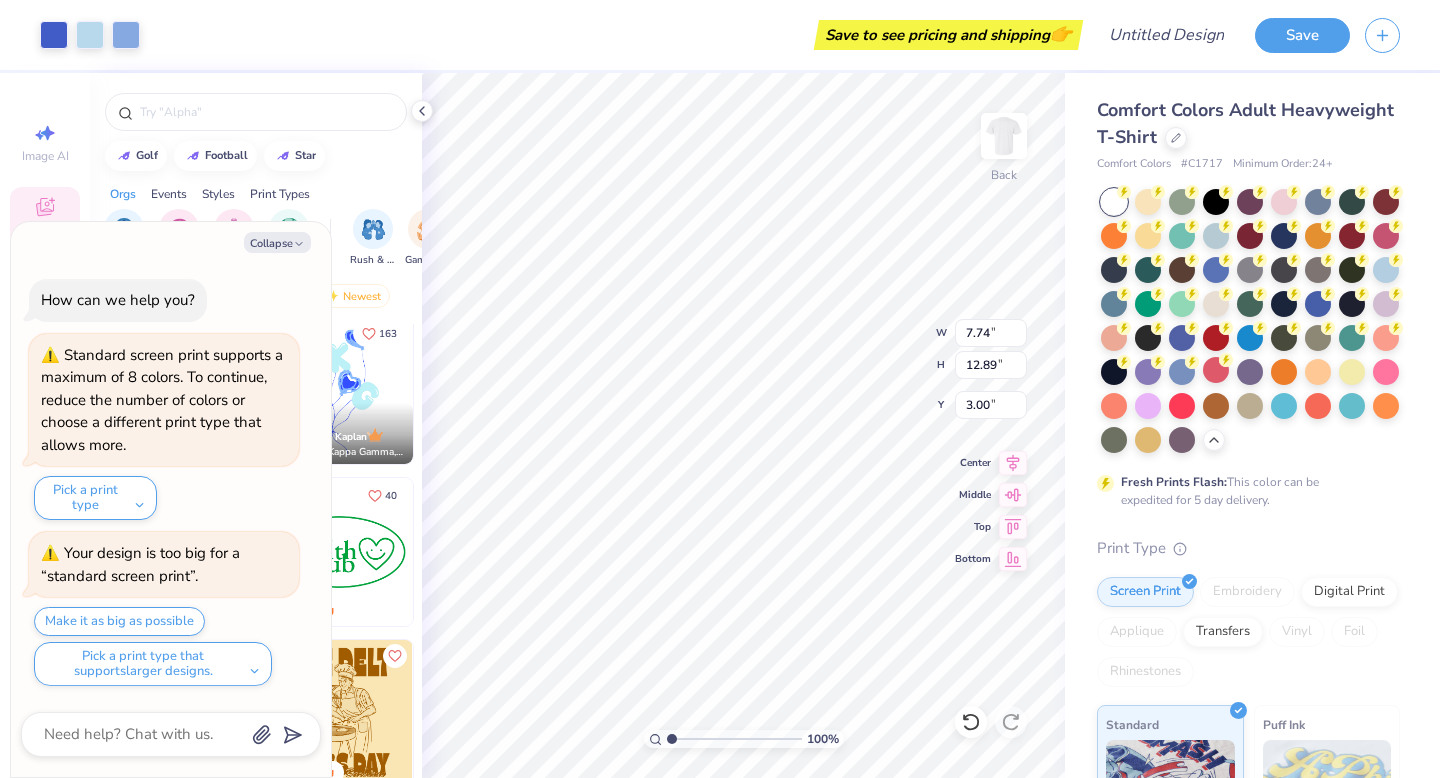 type on "17.01" 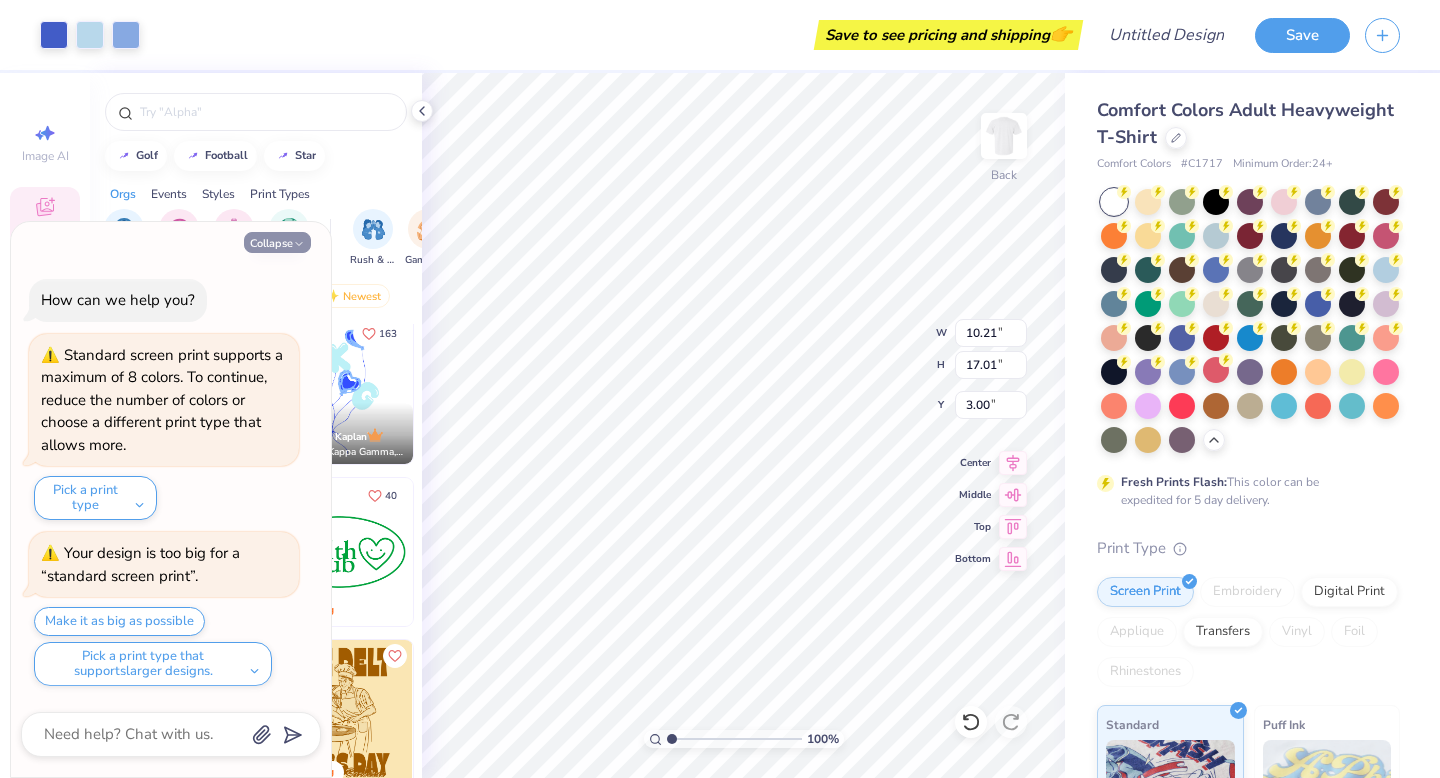 click on "Collapse" at bounding box center [277, 242] 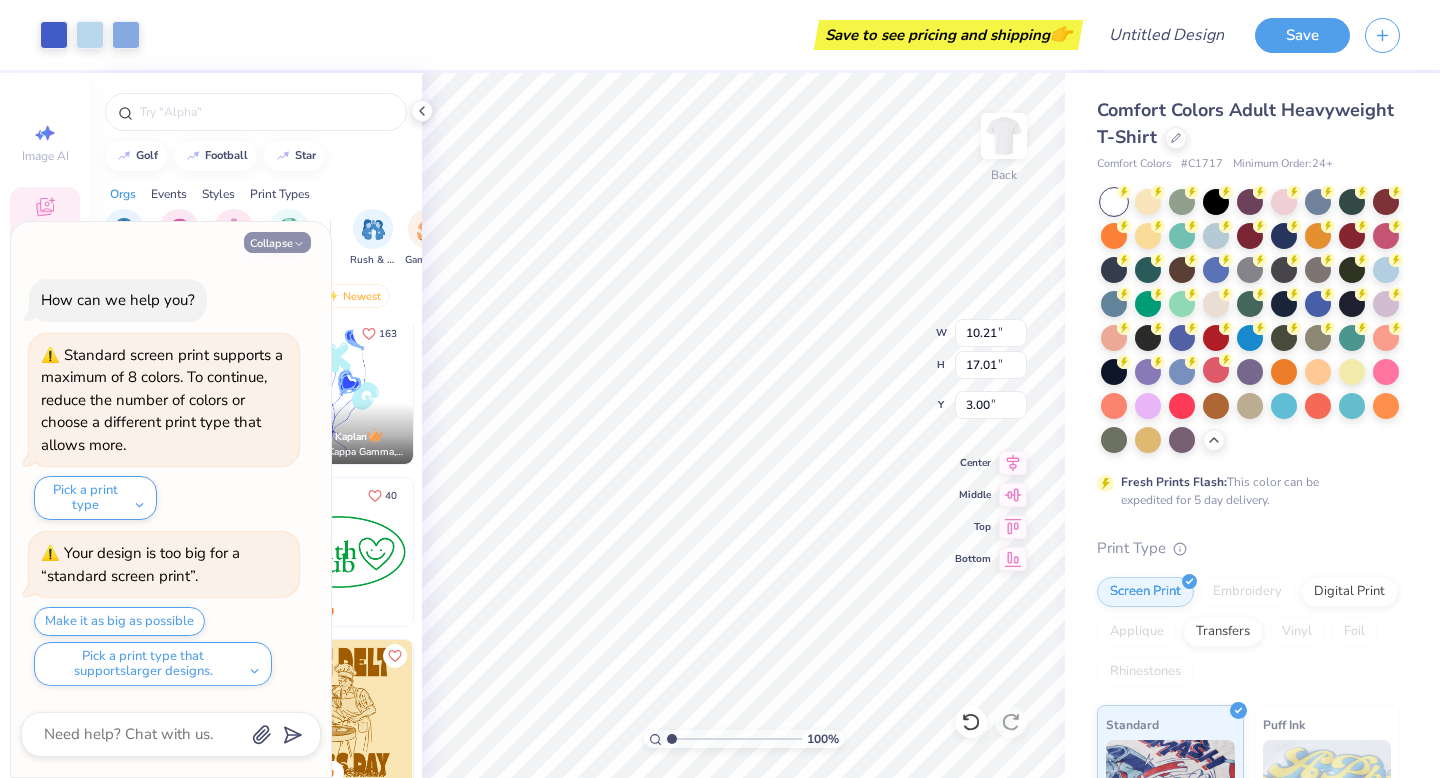type on "x" 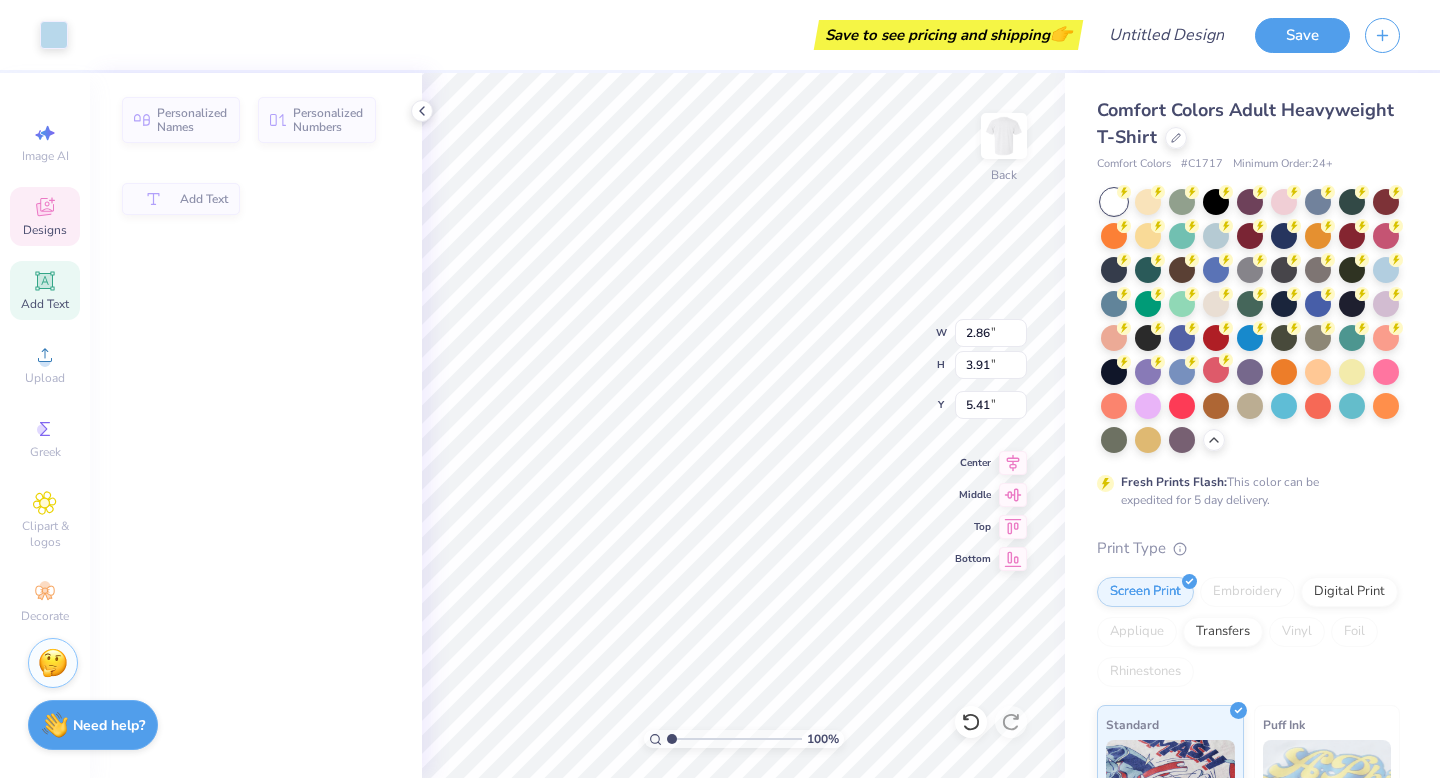 type on "5.31" 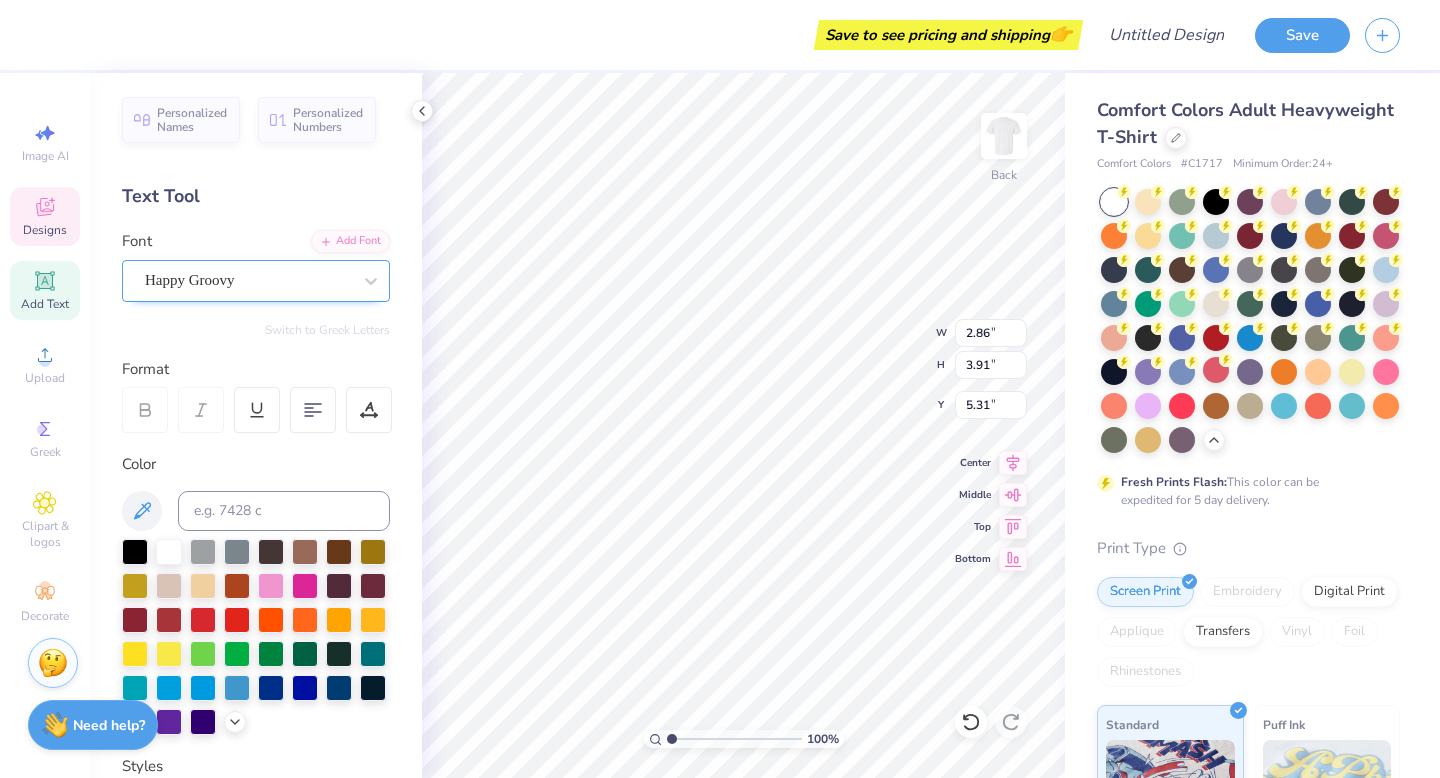 type on "L" 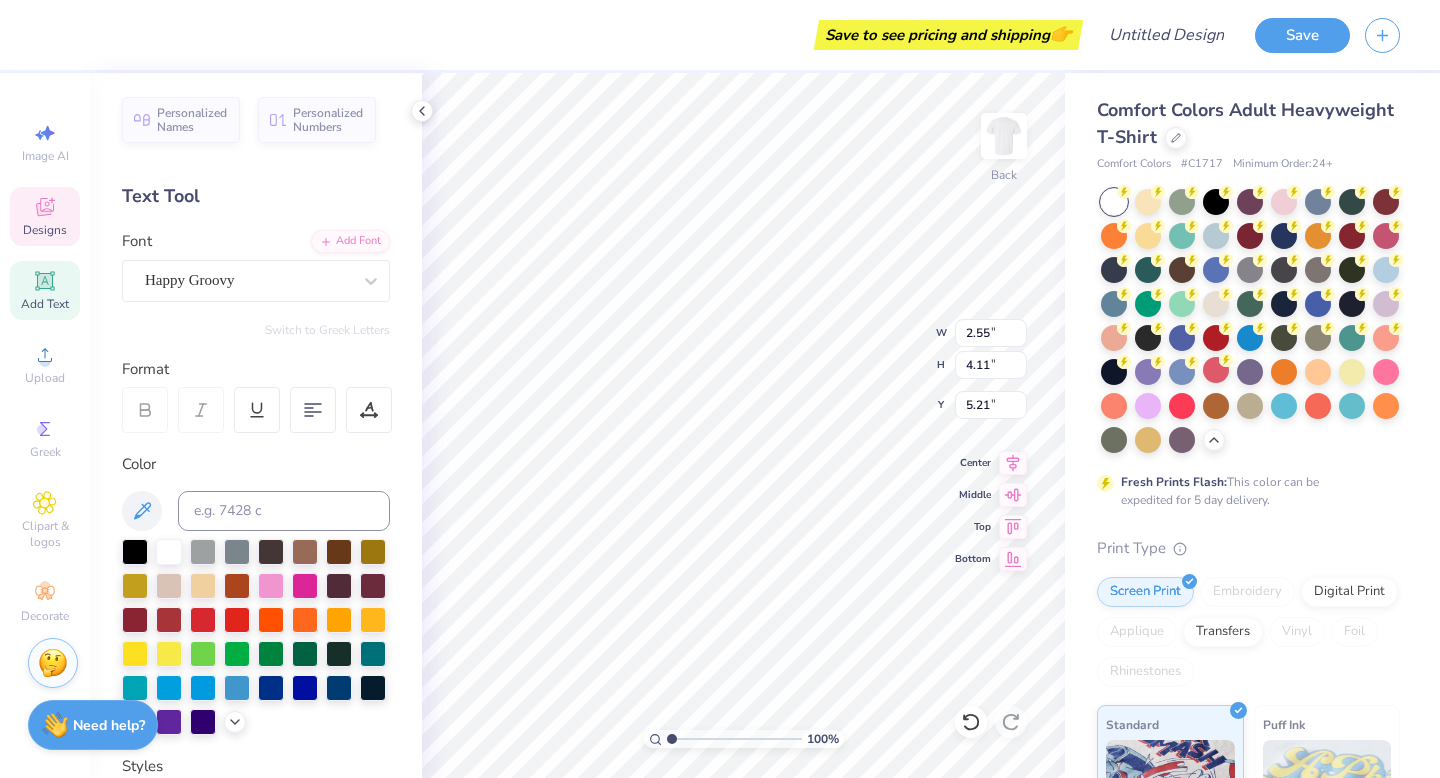type on "2.55" 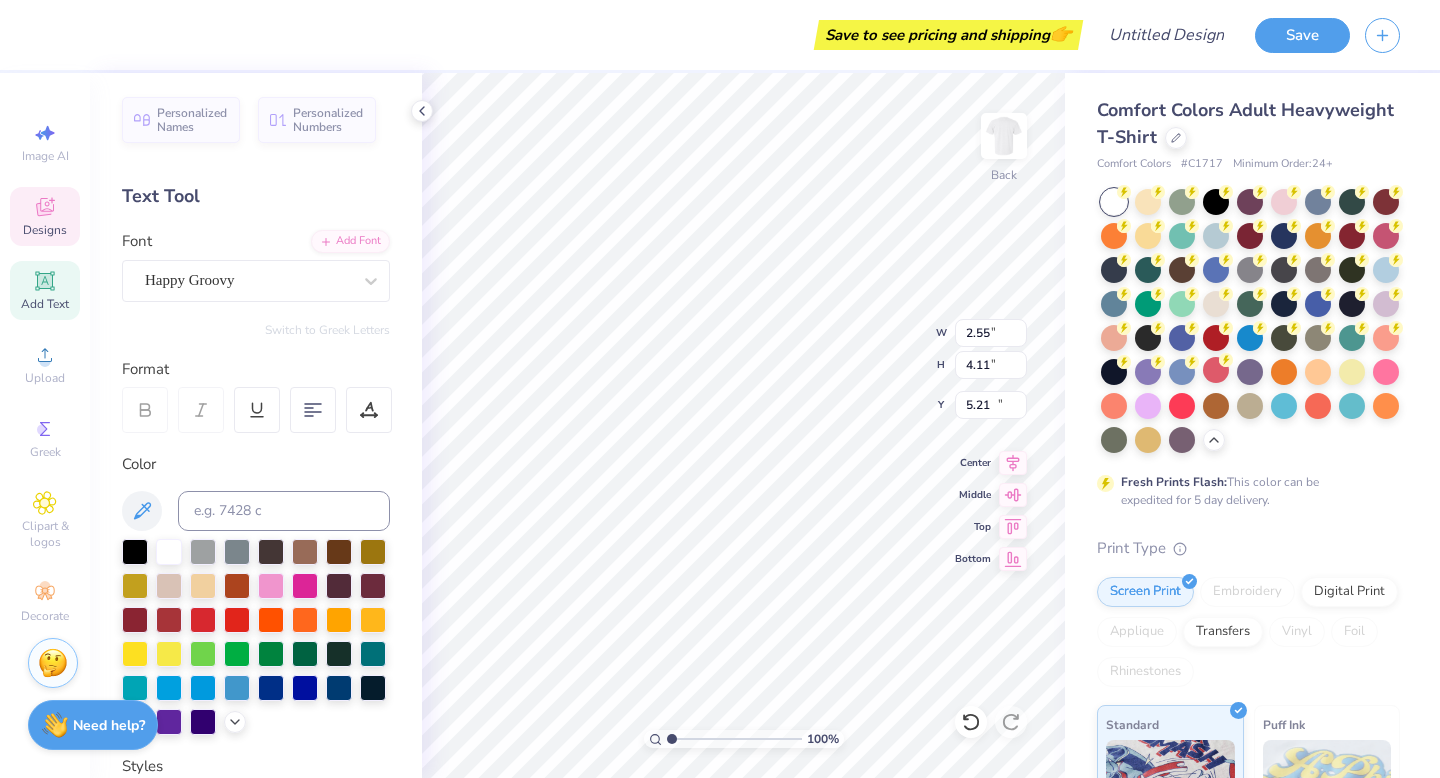 type on "3.45" 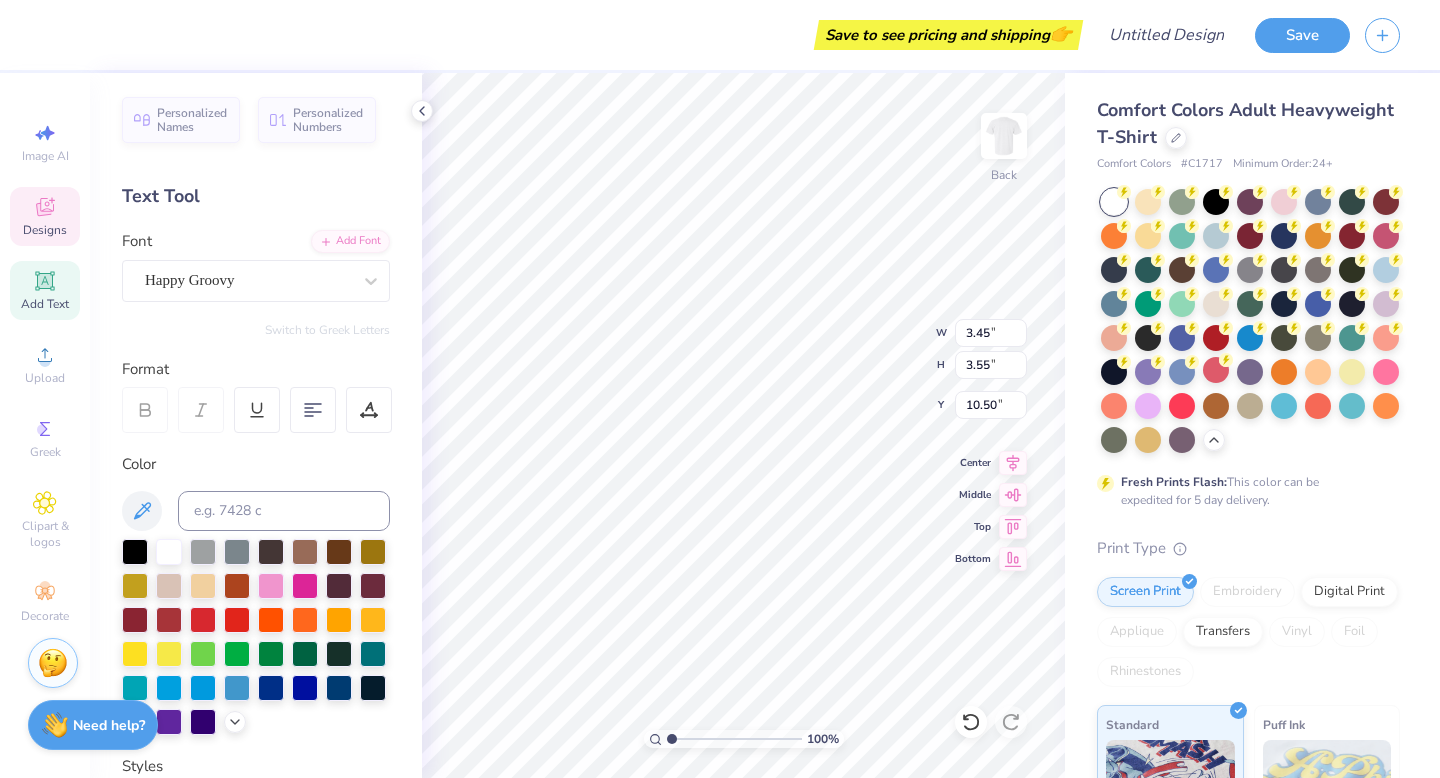 type on "10.51" 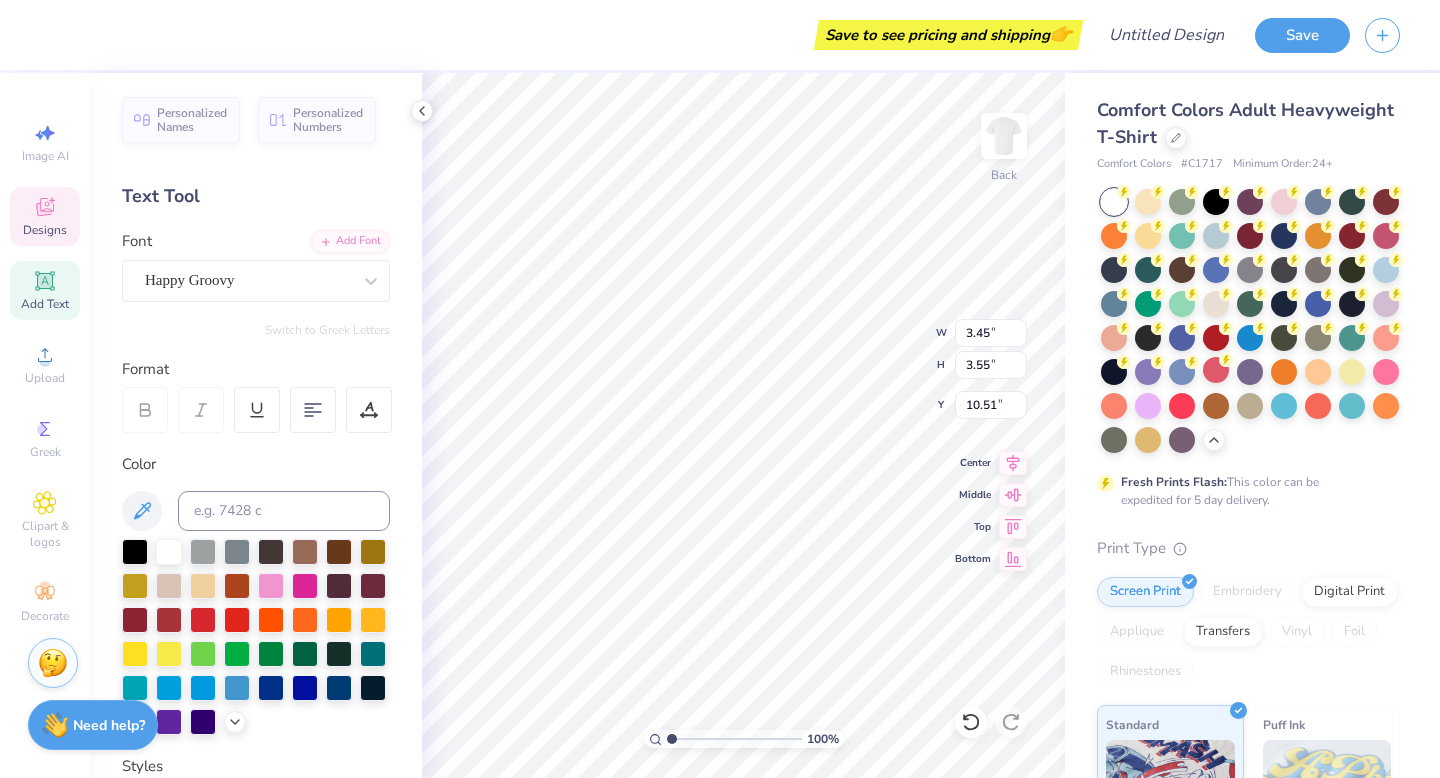 type on "P" 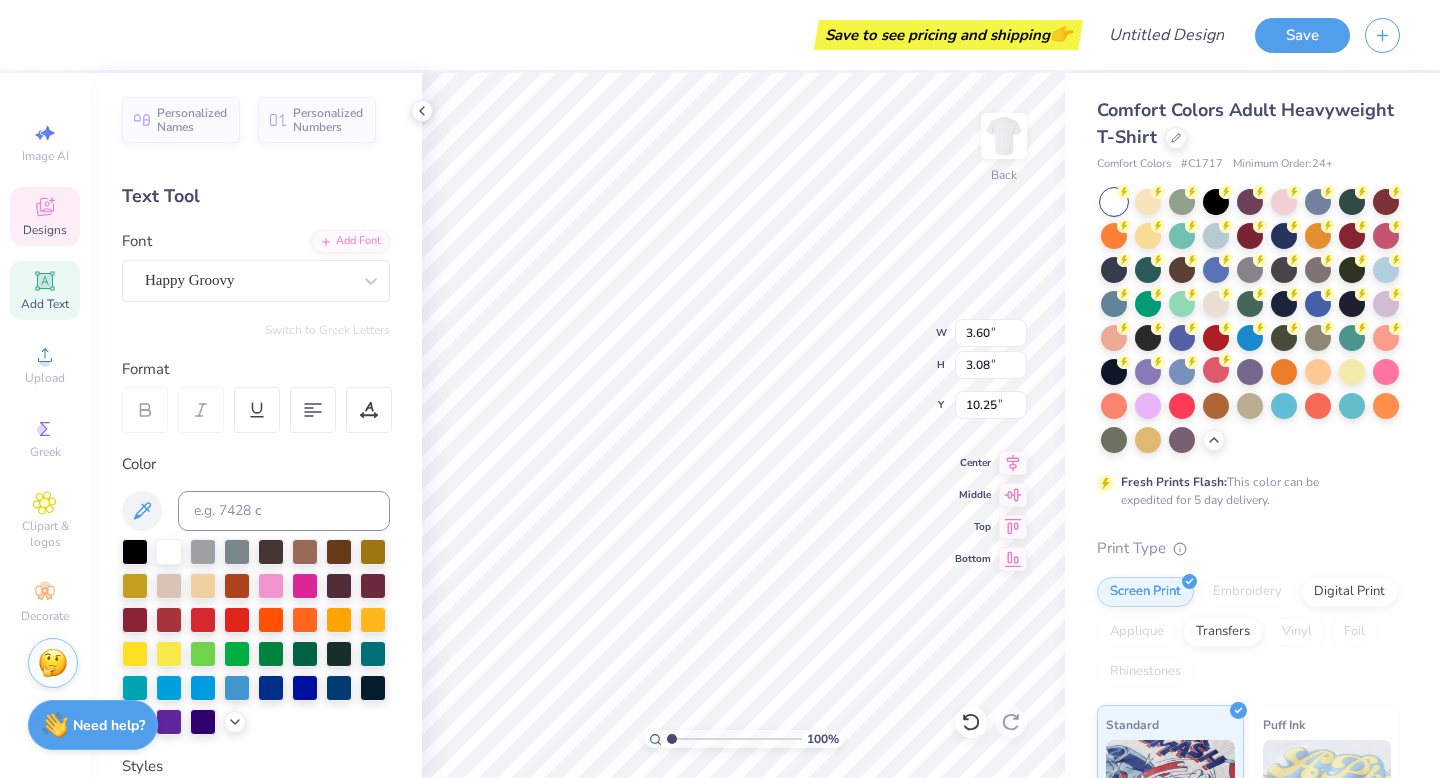 type on "17.47" 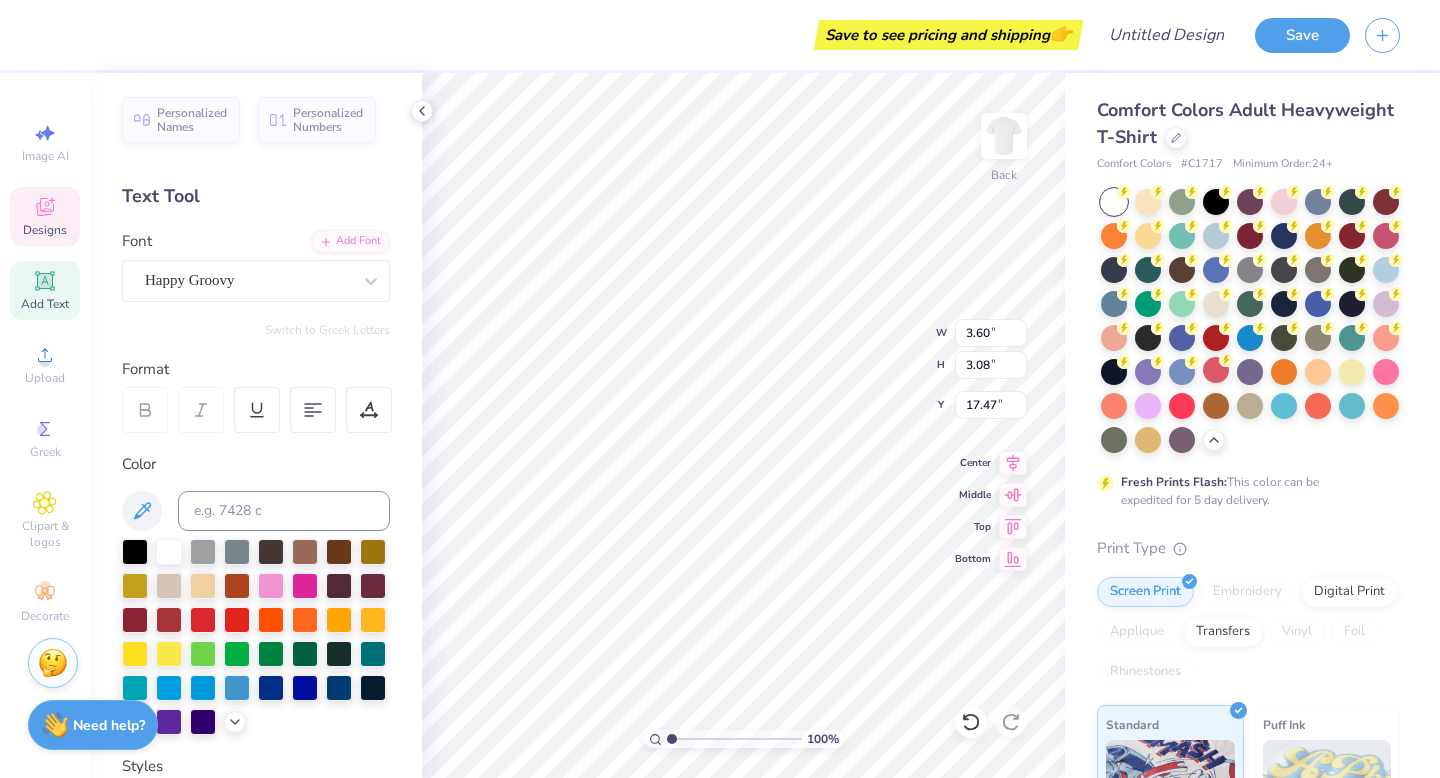 type on "3.44" 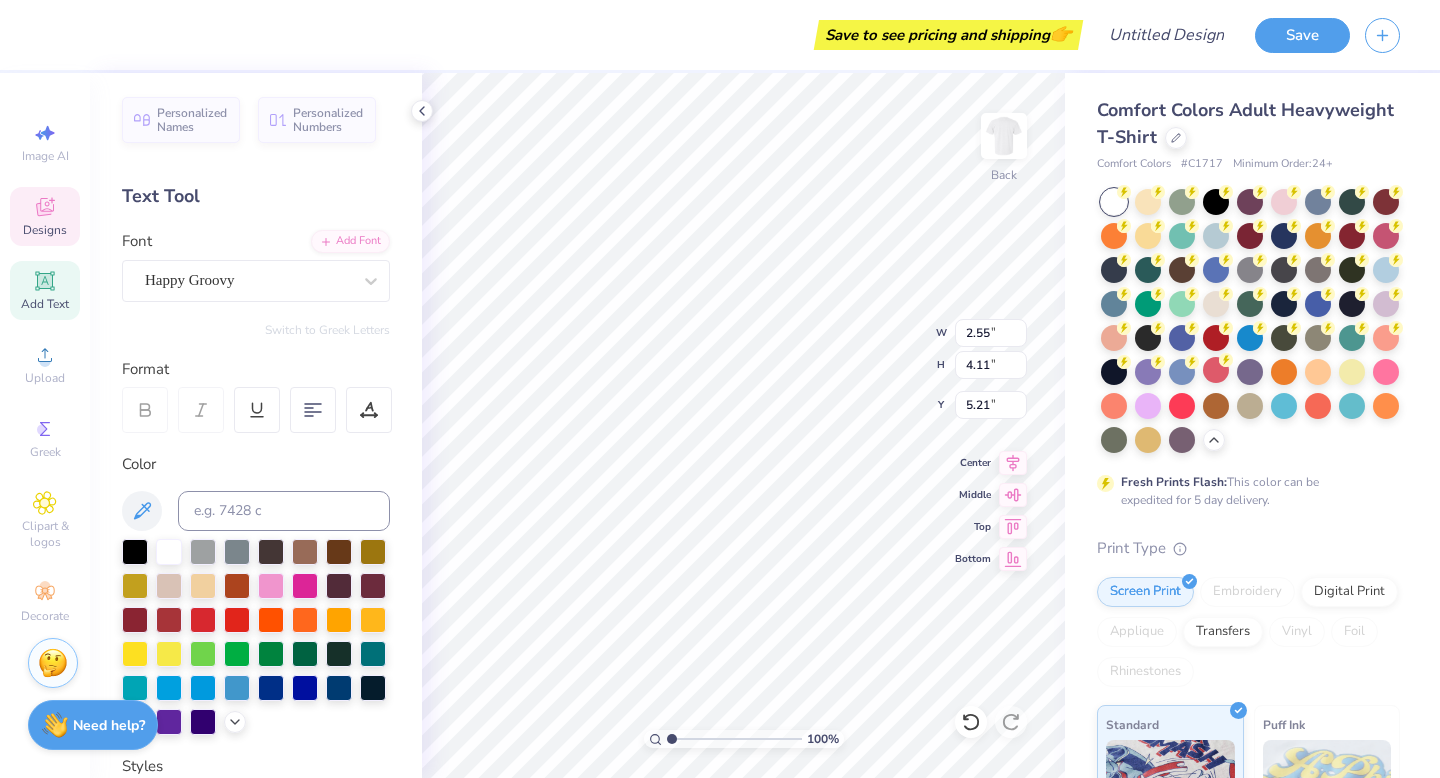 type on "7.69" 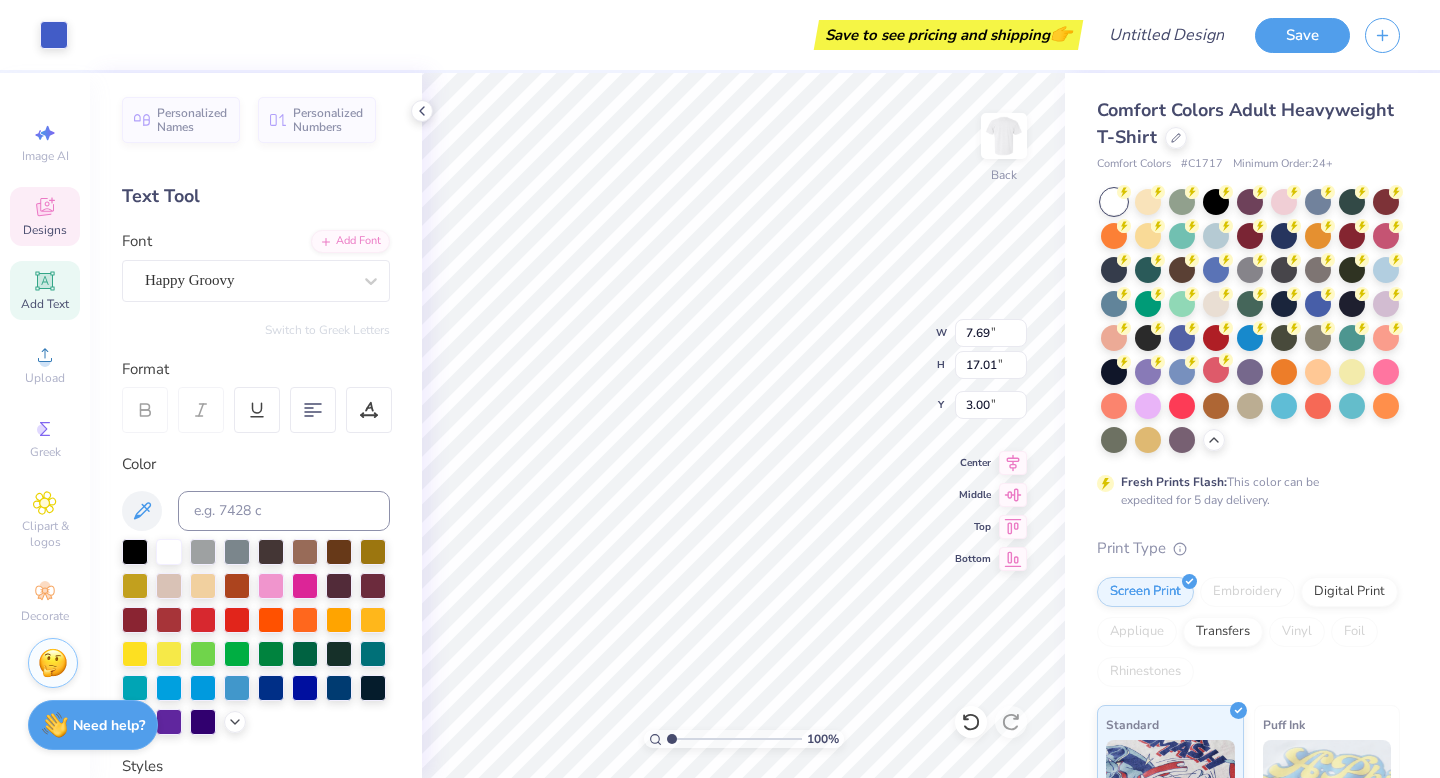 type on "2.55" 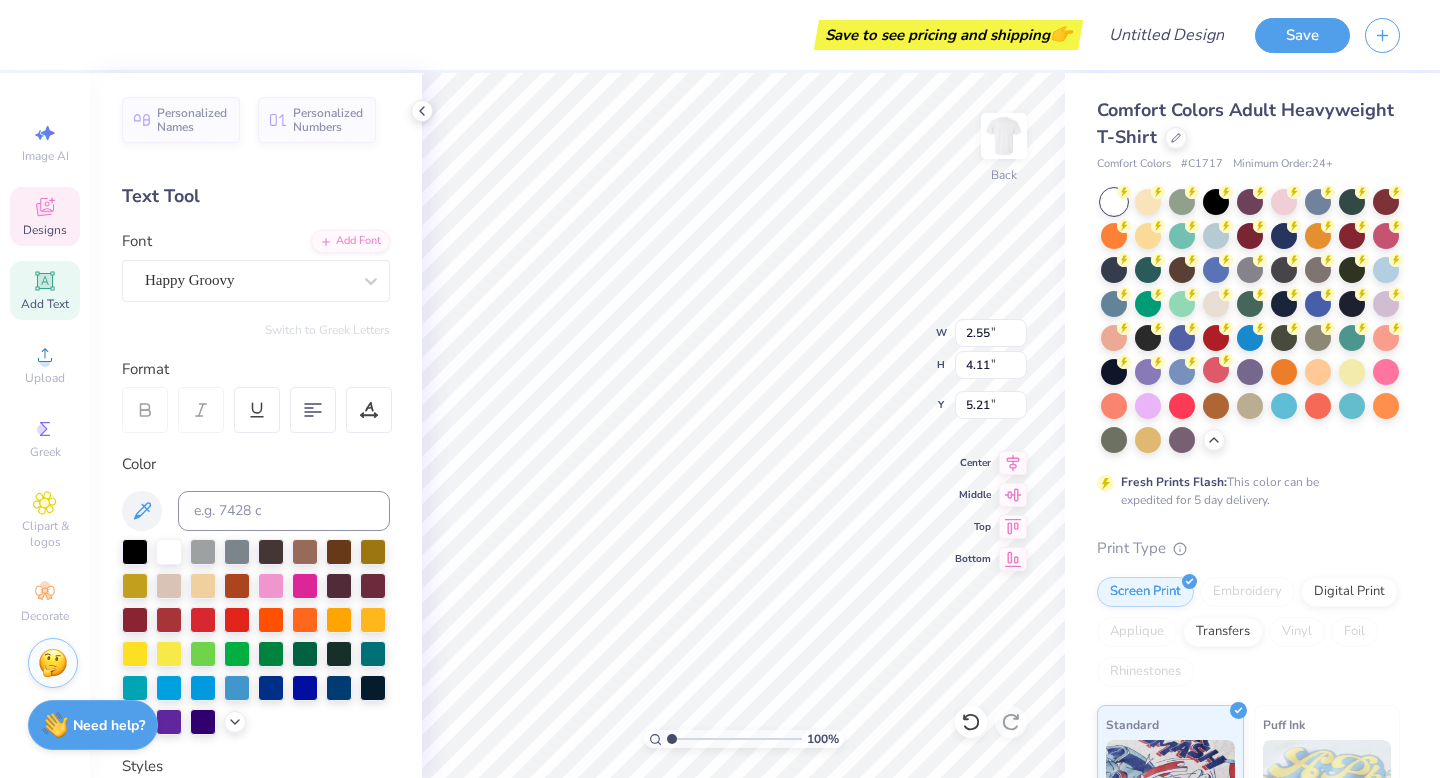 type on "L" 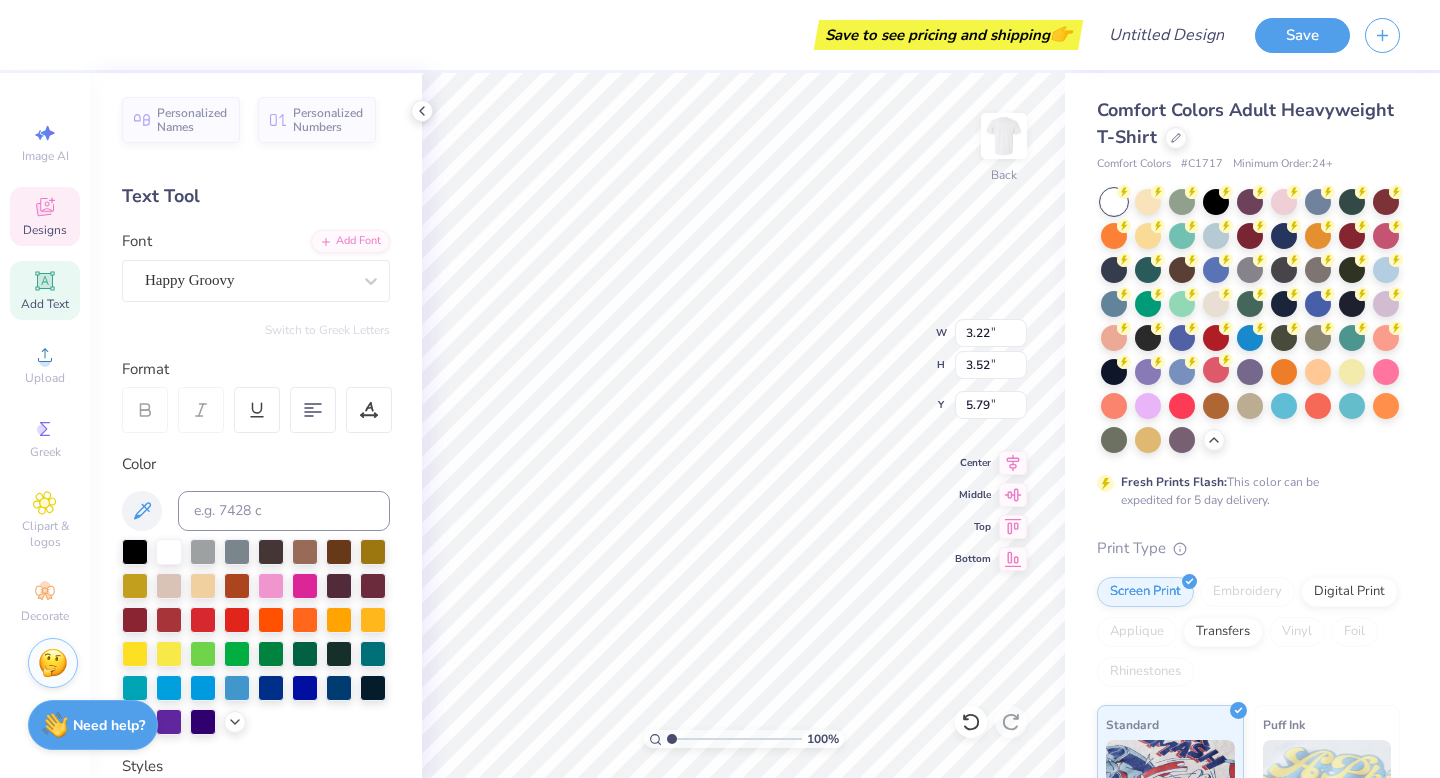 type on "3.03" 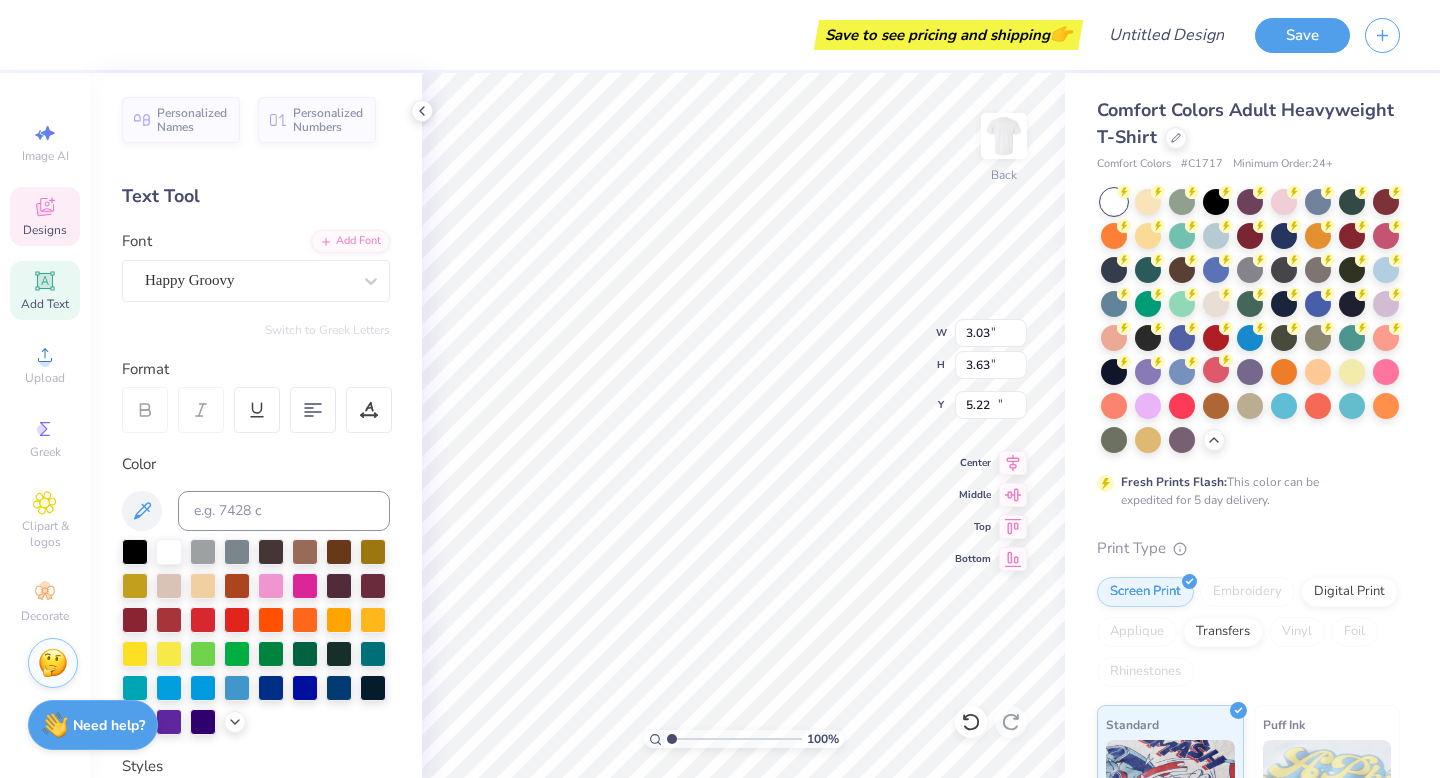 type on "10.68" 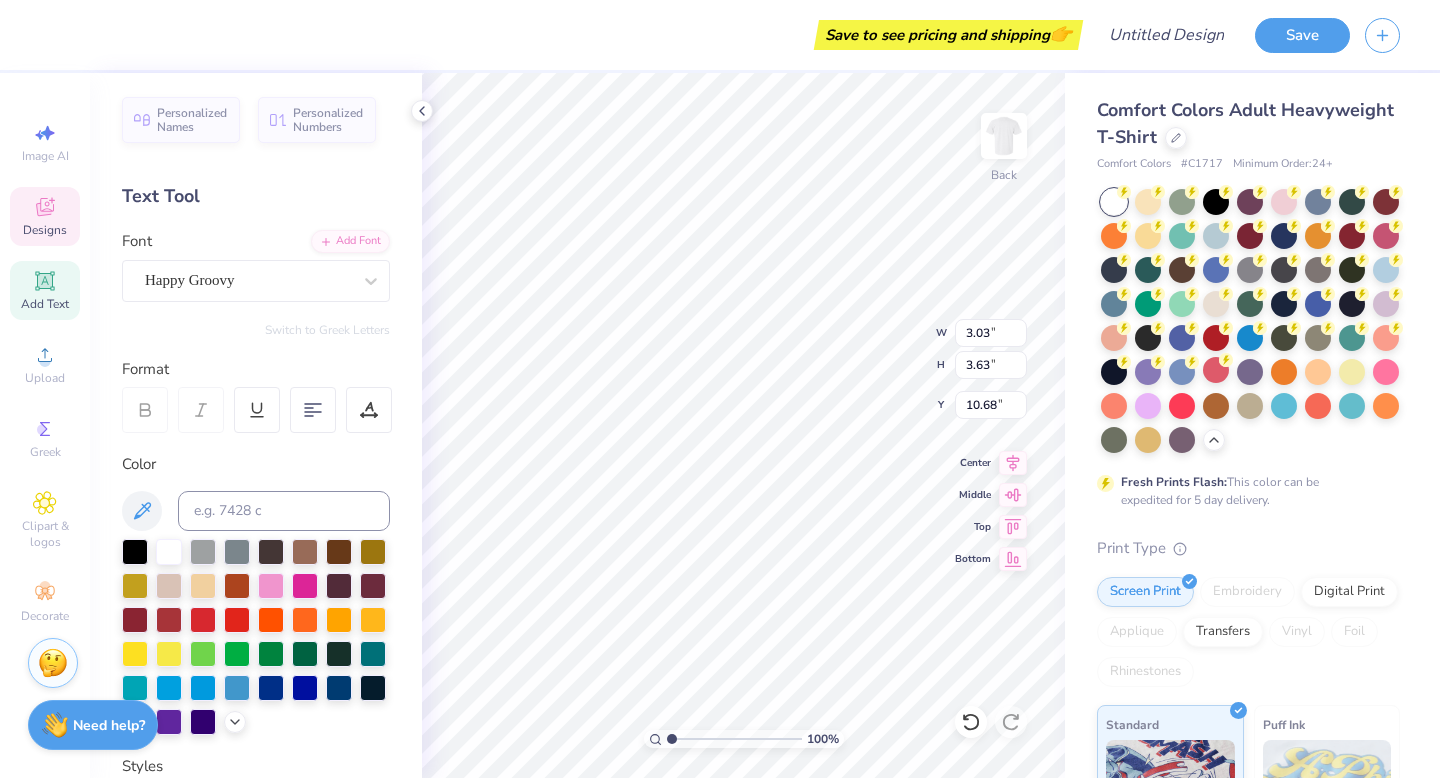 type on "3.28" 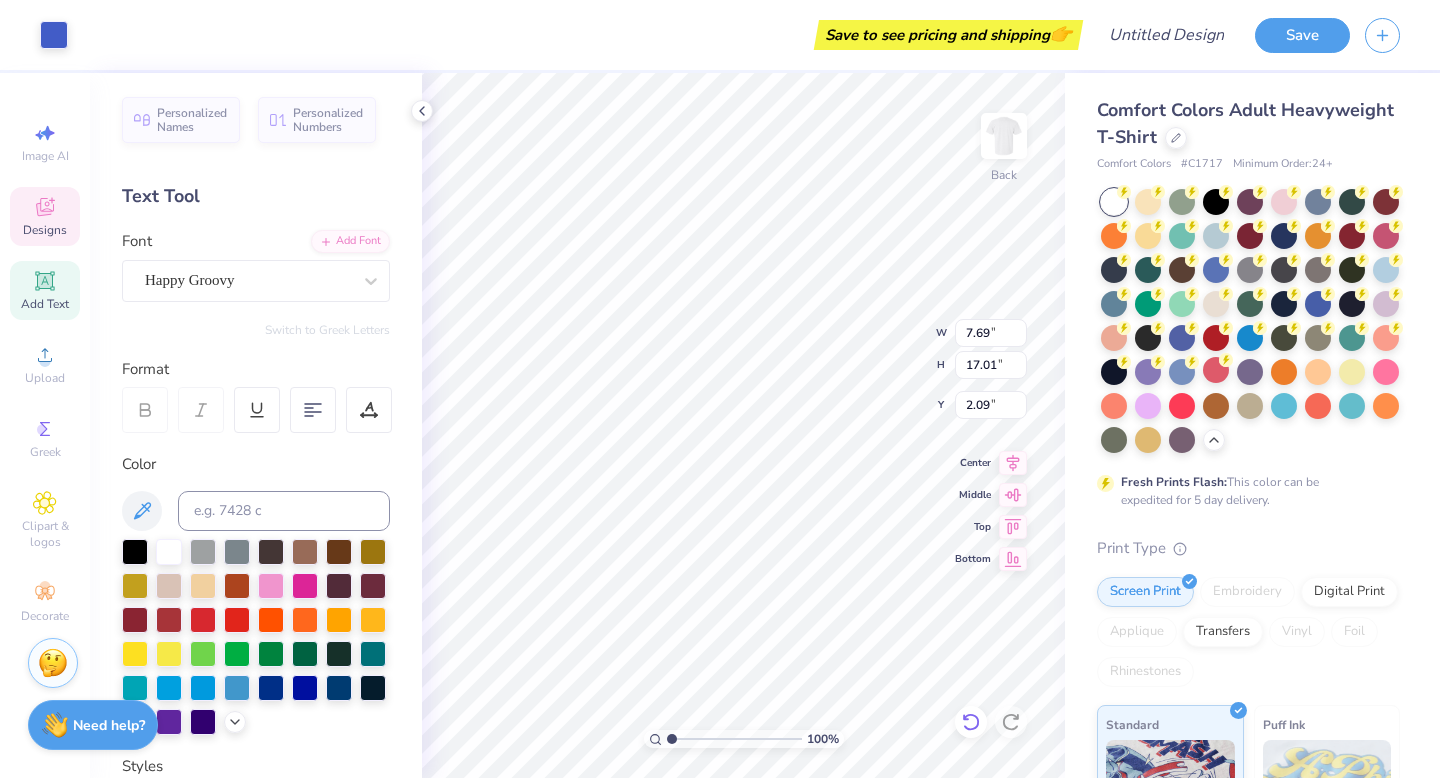 click 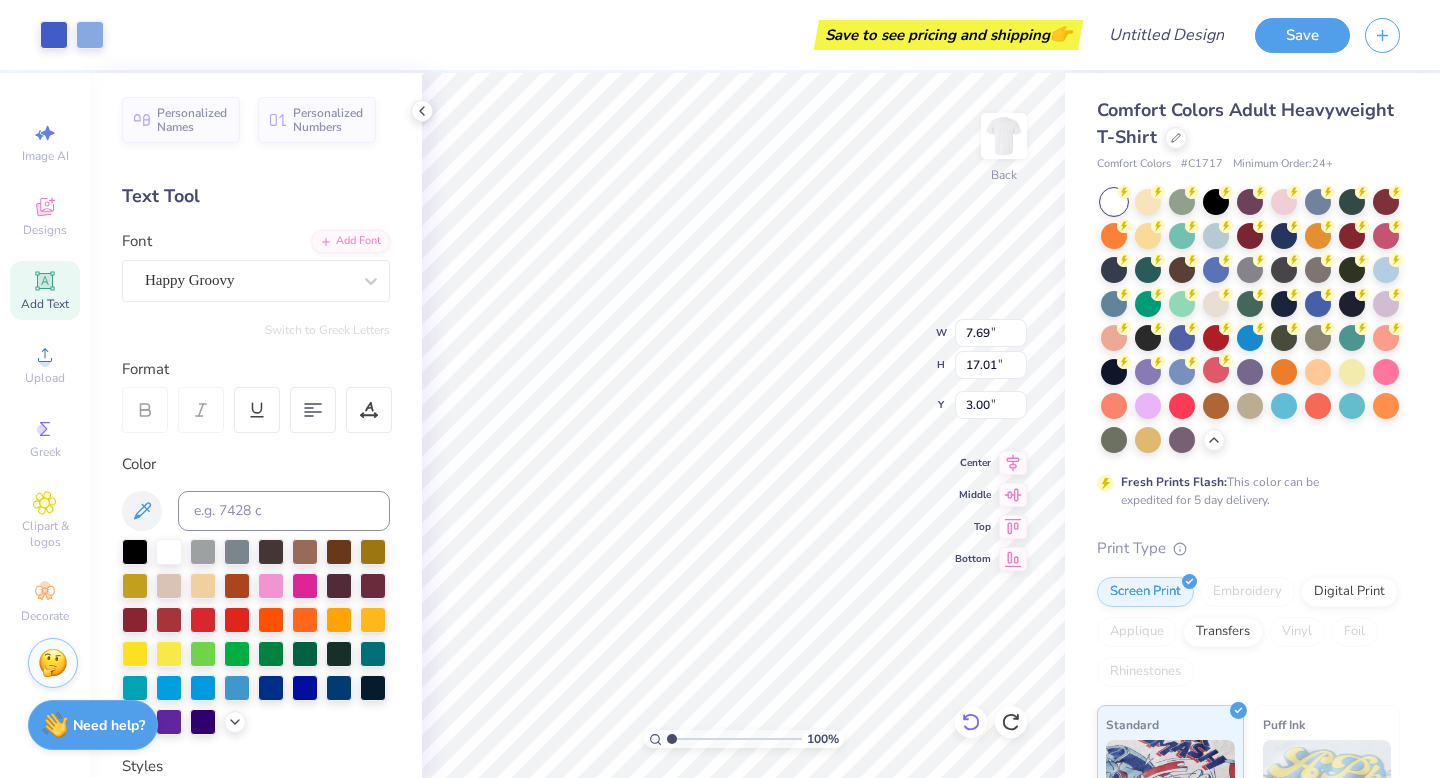 type on "1.15" 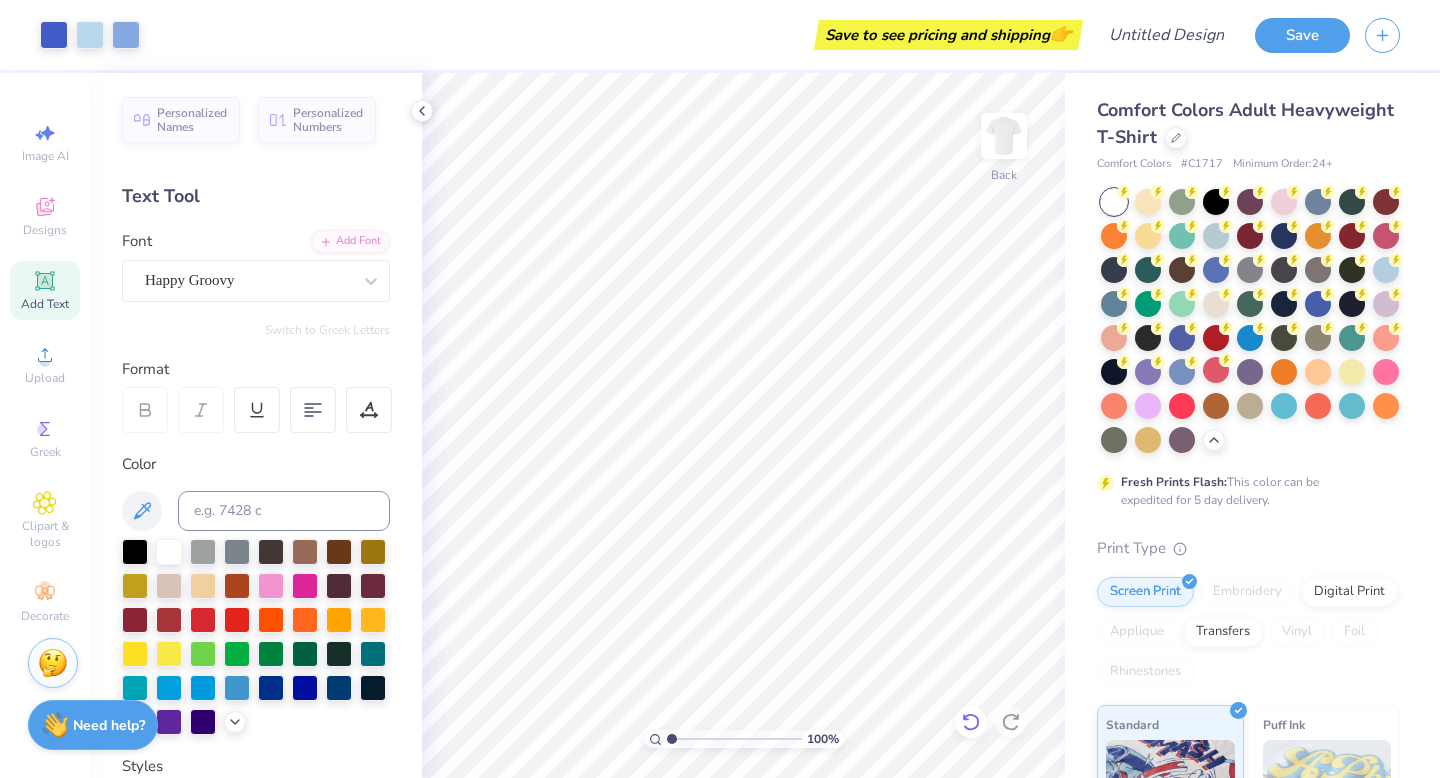 click 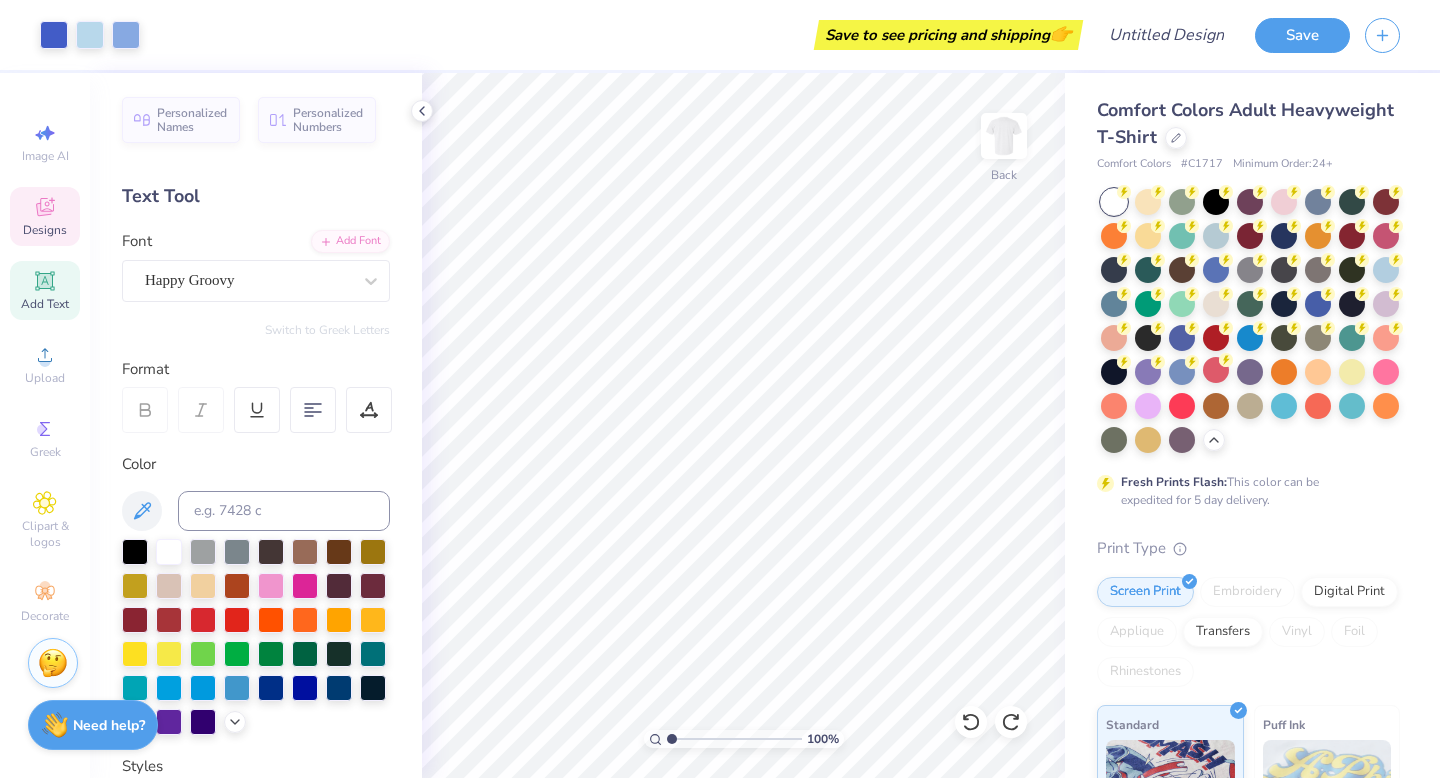 click on "Designs" at bounding box center (45, 216) 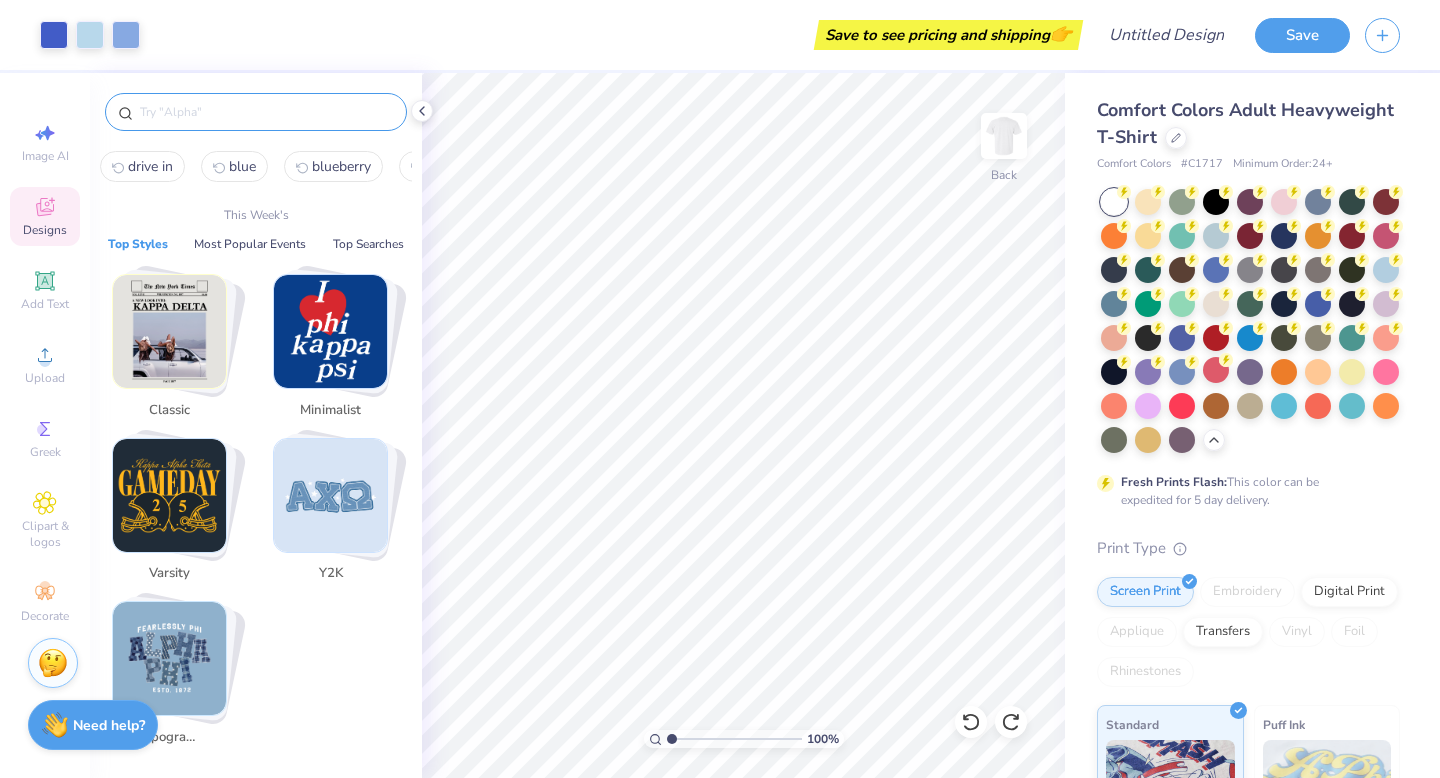drag, startPoint x: 219, startPoint y: 103, endPoint x: 115, endPoint y: 90, distance: 104.80935 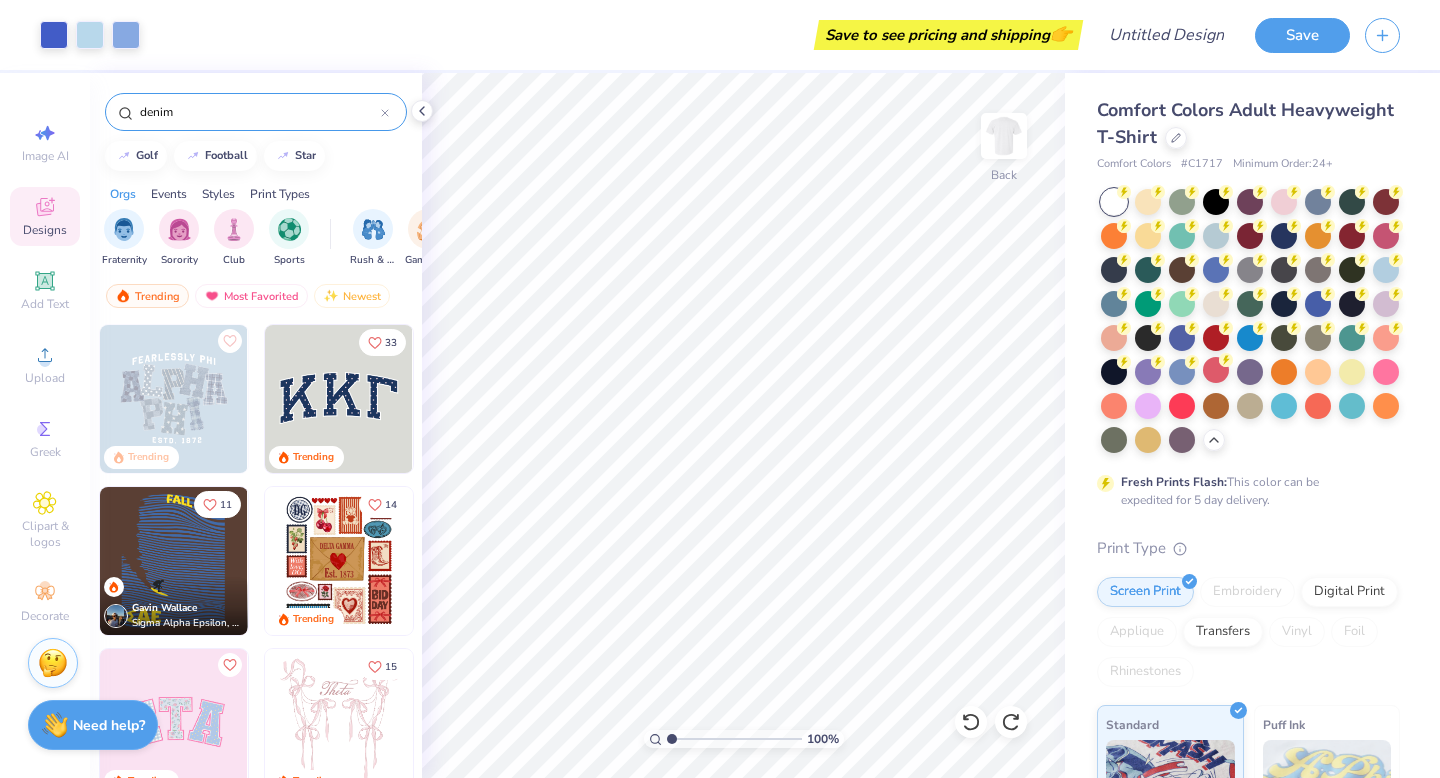 type on "denim" 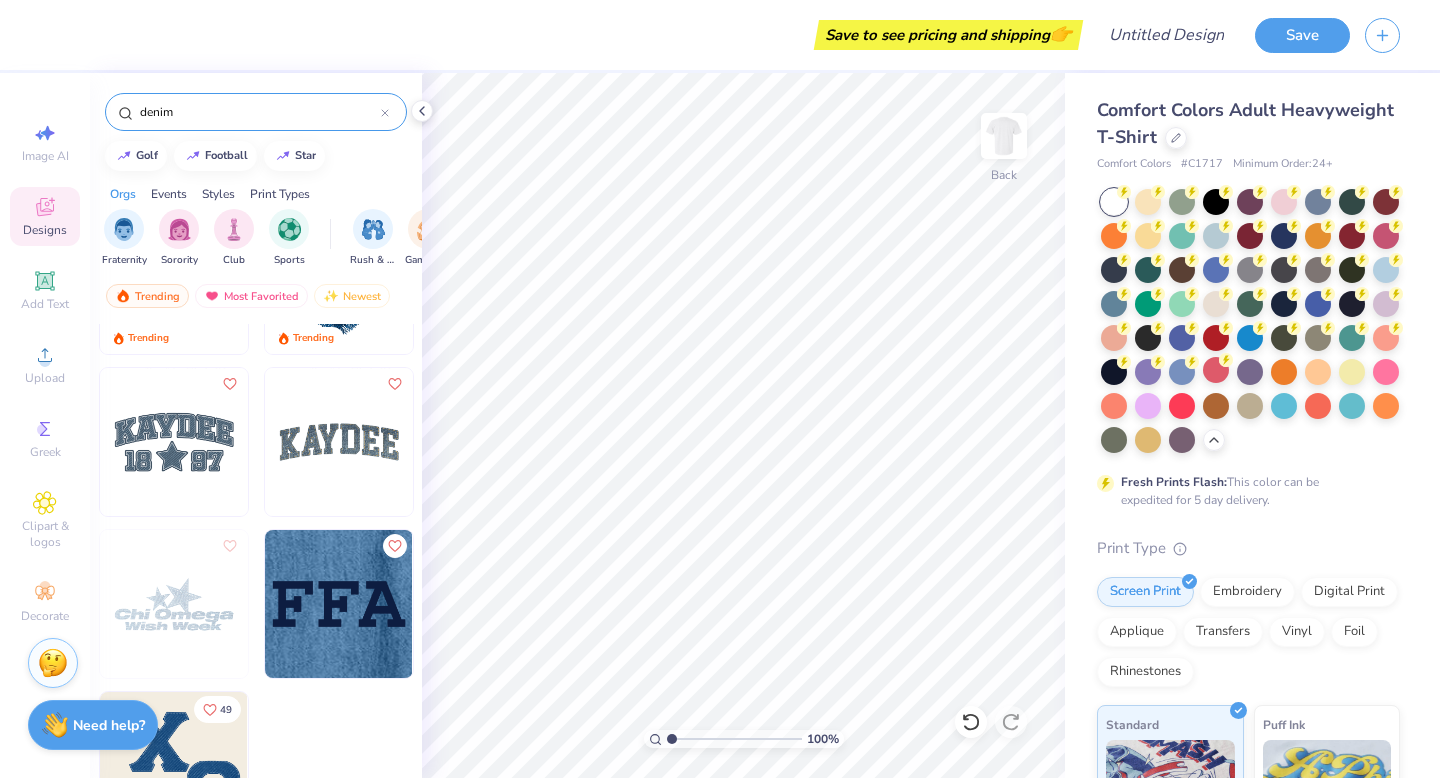 scroll, scrollTop: 0, scrollLeft: 0, axis: both 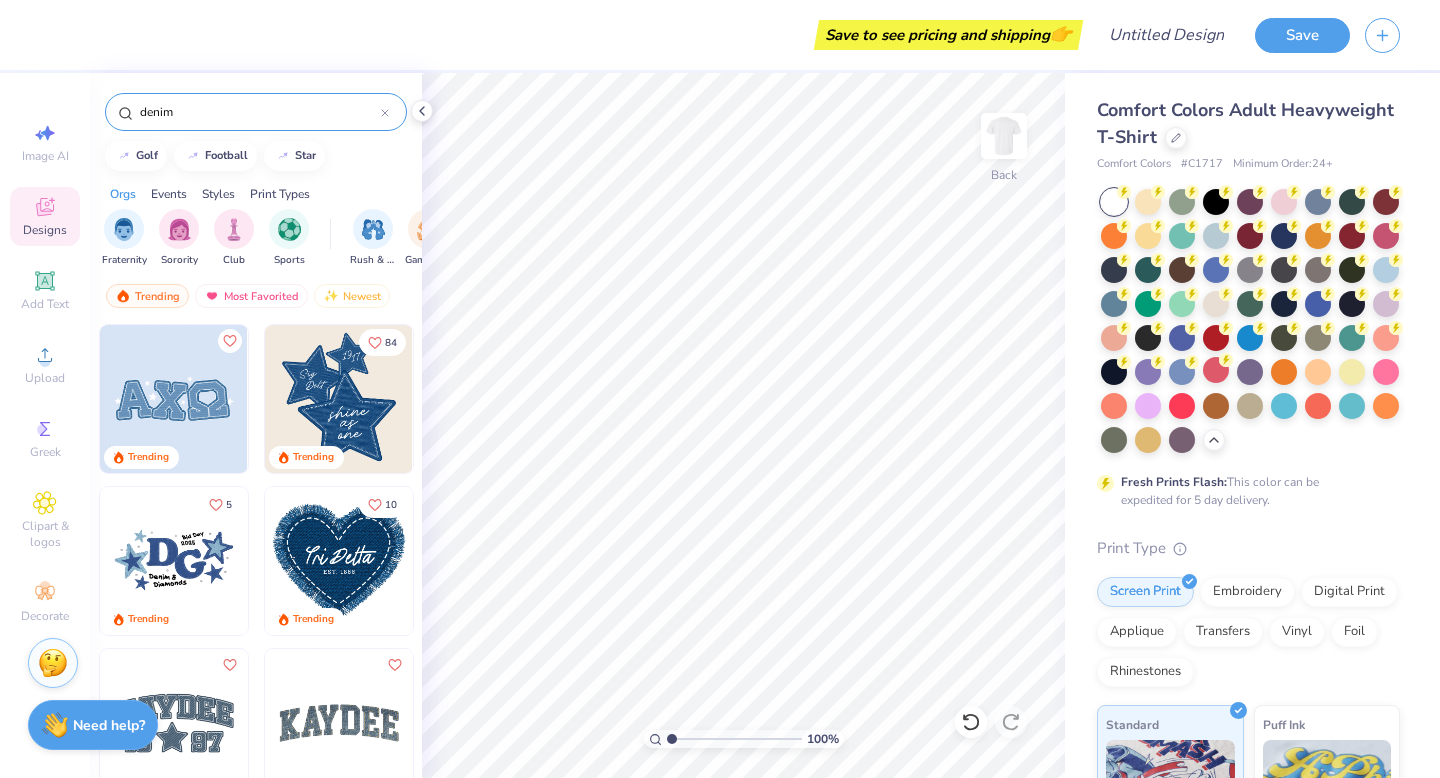drag, startPoint x: 208, startPoint y: 110, endPoint x: 73, endPoint y: 107, distance: 135.03333 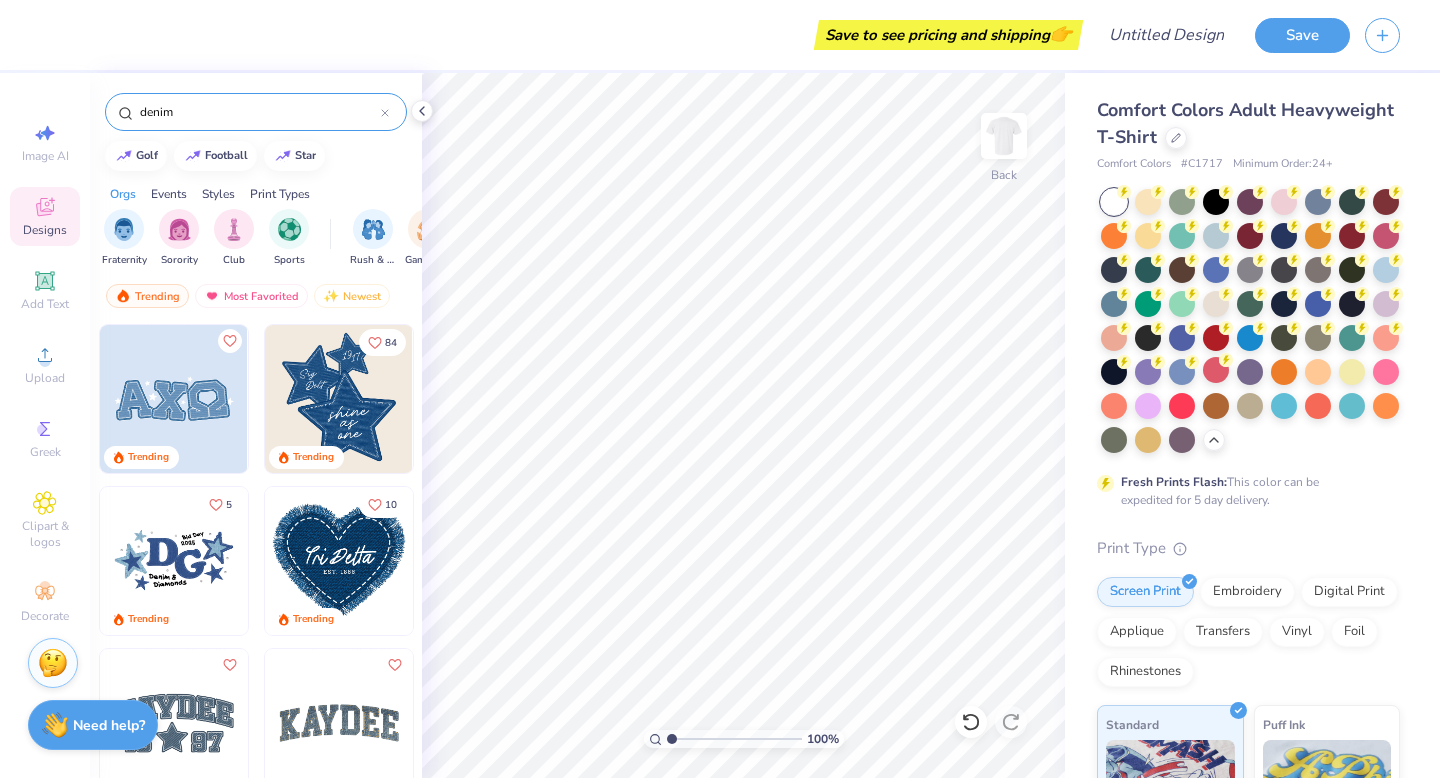click on "Save to see pricing and shipping  👉 Design Title Save Image AI Designs Add Text Upload Greek Clipart & logos Decorate denim golf football star Orgs Events Styles Print Types Fraternity Sorority Club Sports Rush & Bid Game Day Parent's Weekend PR & General Big Little Reveal Philanthropy Date Parties & Socials Retreat Spring Break Holidays Greek Week Formal & Semi Graduation Founder’s Day Classic Minimalist Varsity Y2K Typography Handdrawn Cartoons Grunge 80s & 90s 60s & 70s Embroidery Screen Print Patches Vinyl Digital Print Applique Transfers Trending Most Favorited Newest Trending 84 Trending 5 Trending 10 Trending 49 100  % Back Comfort Colors Adult Heavyweight T-Shirt Comfort Colors # C1717 Minimum Order:  24 +   Fresh Prints Flash:  This color can be expedited for 5 day delivery. Print Type Screen Print Embroidery Digital Print Applique Transfers Vinyl Foil Rhinestones Standard Puff Ink Neon Ink Metallic & Glitter Ink Glow in the Dark Ink Water based Ink Stuck?  Our Art team will Need help?" at bounding box center (720, 389) 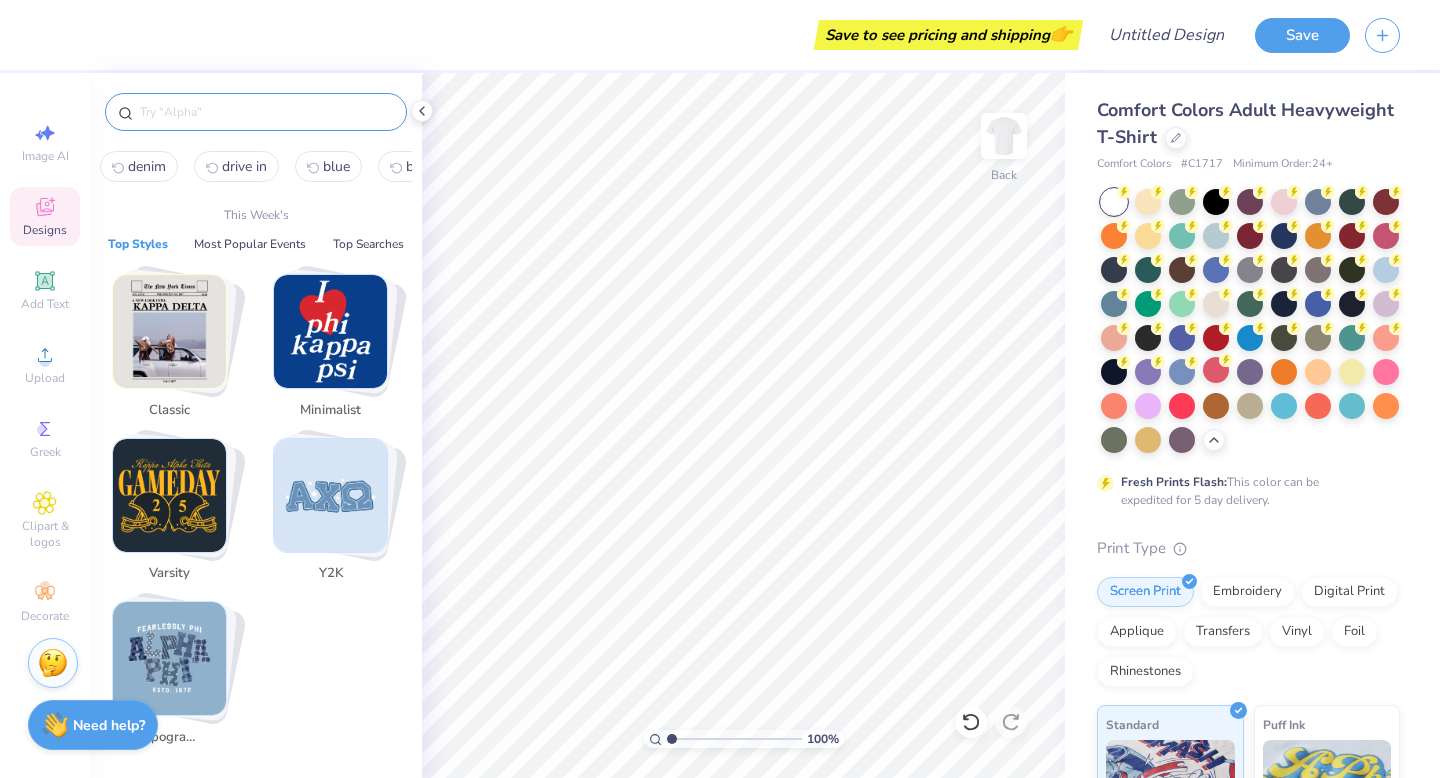 type 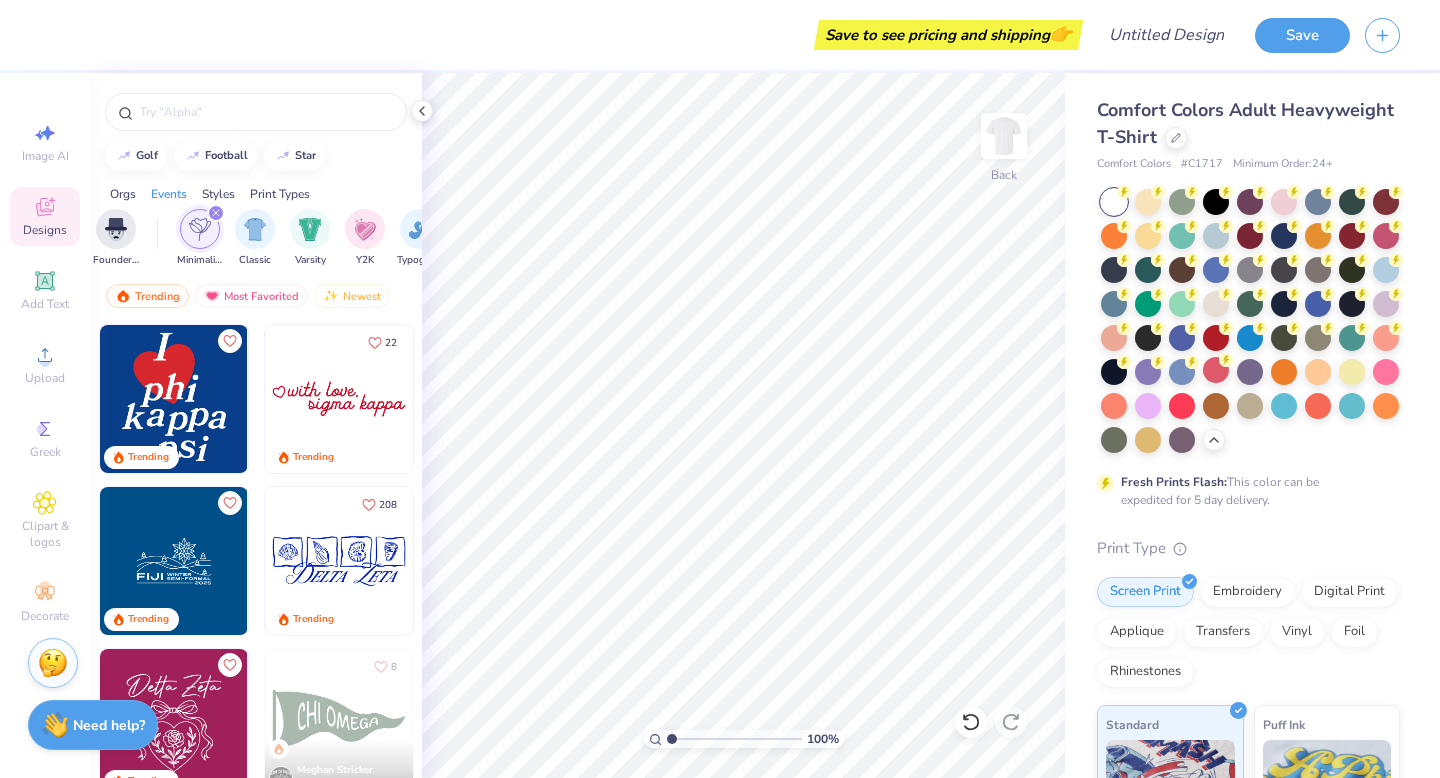 scroll, scrollTop: 0, scrollLeft: 1048, axis: horizontal 